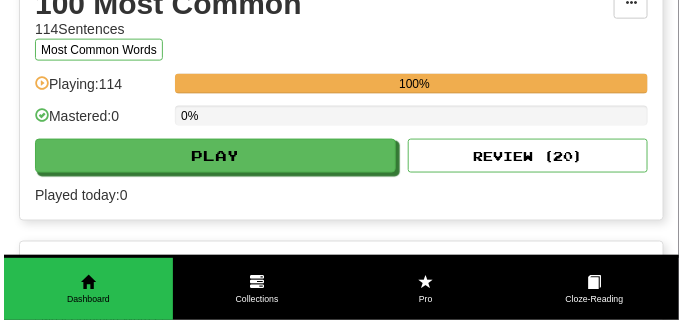 scroll, scrollTop: 450, scrollLeft: 0, axis: vertical 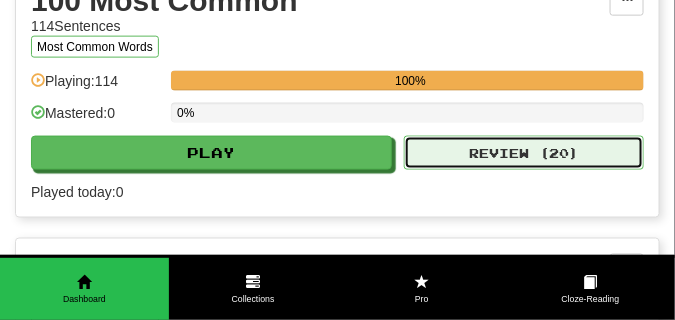 click on "Review ( 20 )" at bounding box center [524, 153] 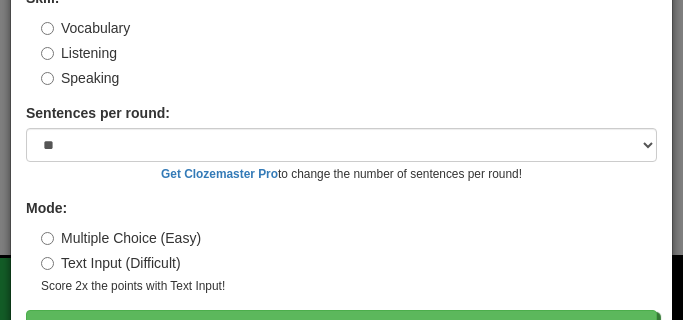 scroll, scrollTop: 186, scrollLeft: 0, axis: vertical 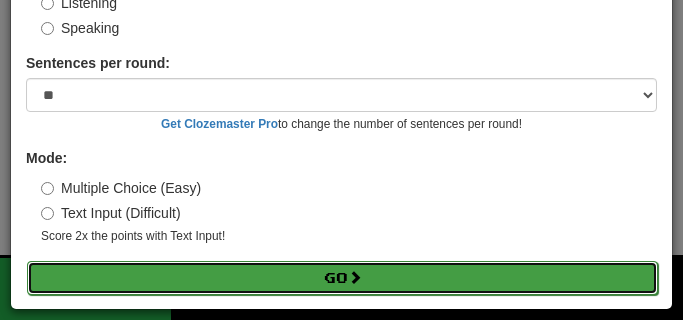 click on "Go" at bounding box center [342, 278] 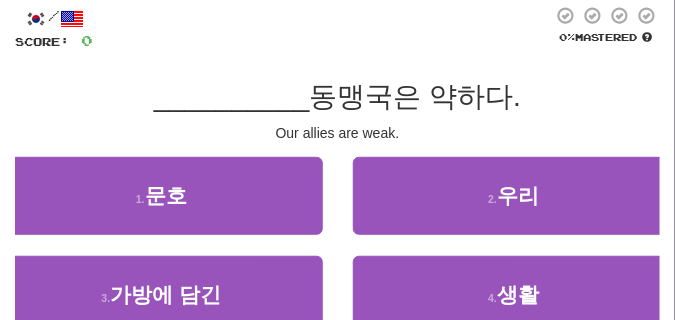 scroll, scrollTop: 150, scrollLeft: 0, axis: vertical 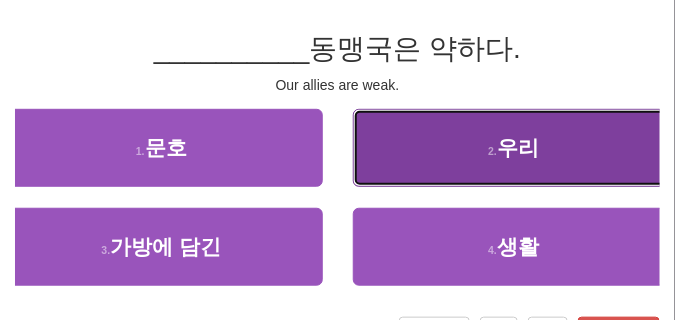 click on "2 .  우리" at bounding box center [514, 148] 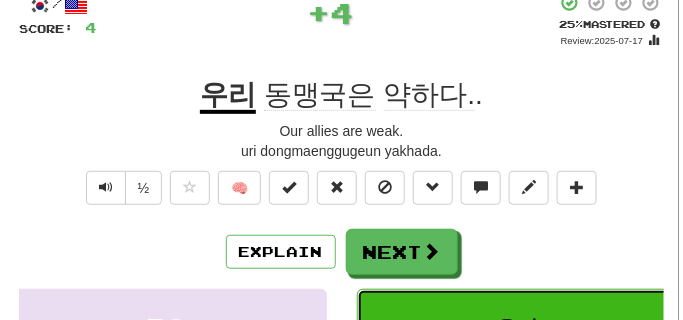 scroll, scrollTop: 100, scrollLeft: 0, axis: vertical 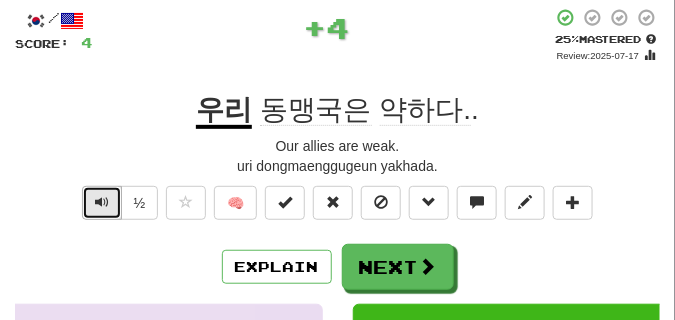 click at bounding box center [102, 202] 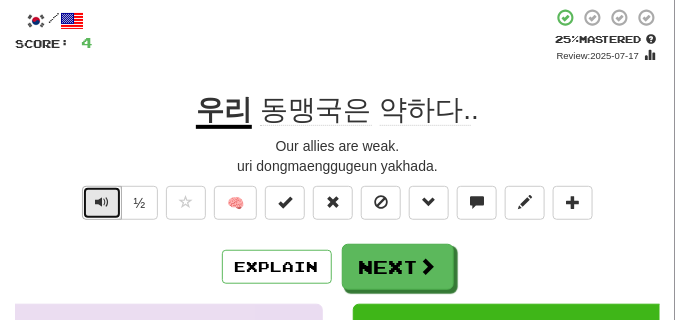 click at bounding box center [102, 202] 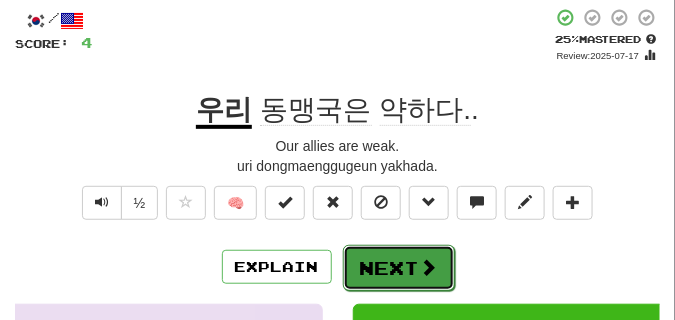 click on "Next" at bounding box center [399, 268] 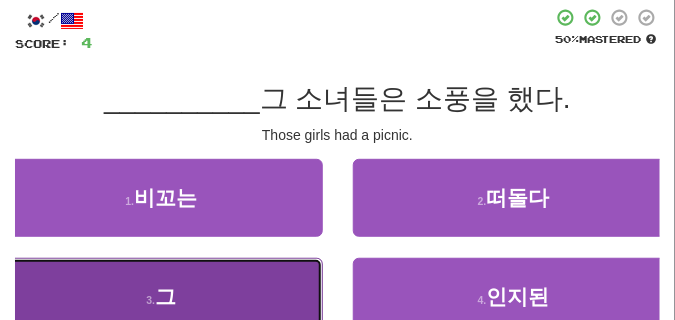 click on "3 .  그" at bounding box center (161, 297) 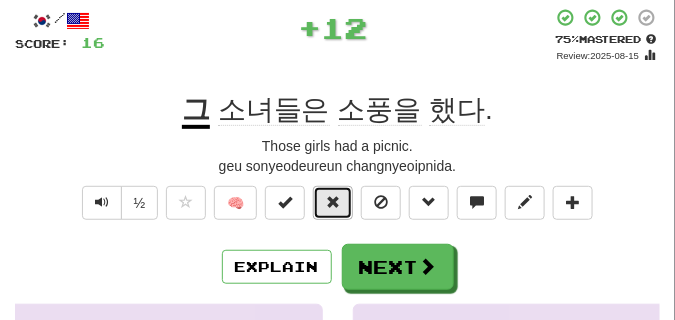 click at bounding box center [333, 203] 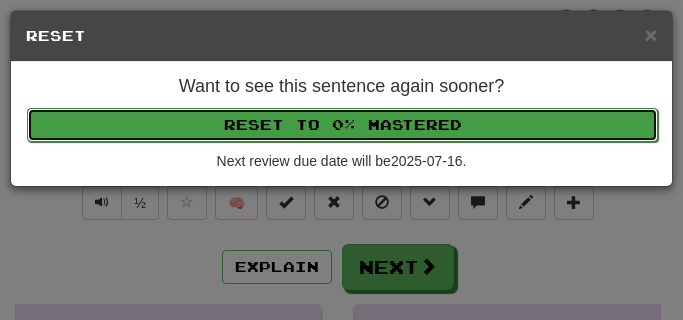 click on "Reset to 0% Mastered" at bounding box center (342, 125) 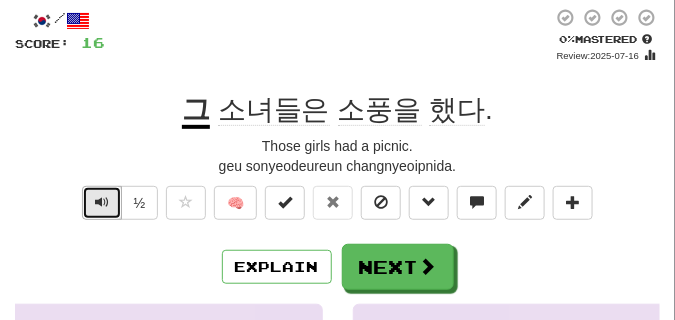 click at bounding box center [102, 202] 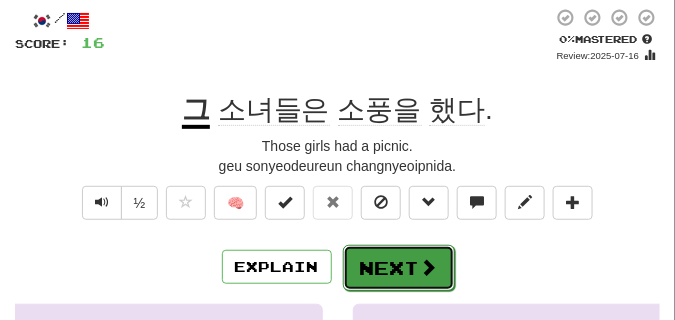 click on "Next" at bounding box center [399, 268] 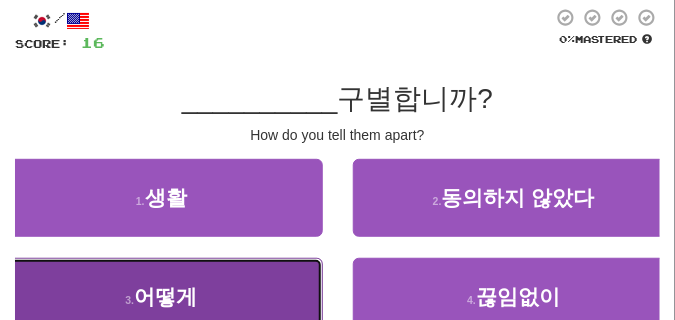 click on "3 .  어떻게" at bounding box center [161, 297] 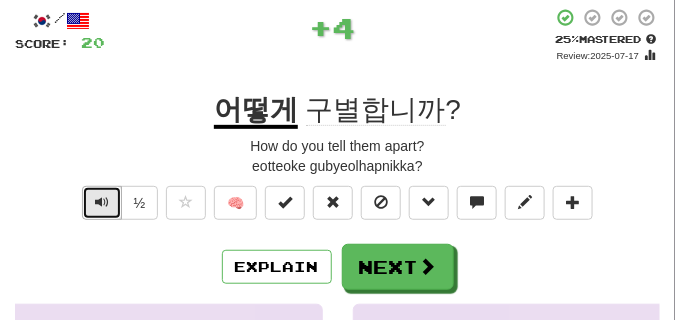 click at bounding box center (102, 202) 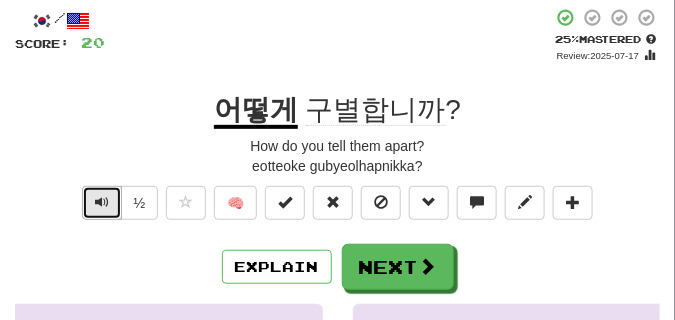 click at bounding box center [102, 202] 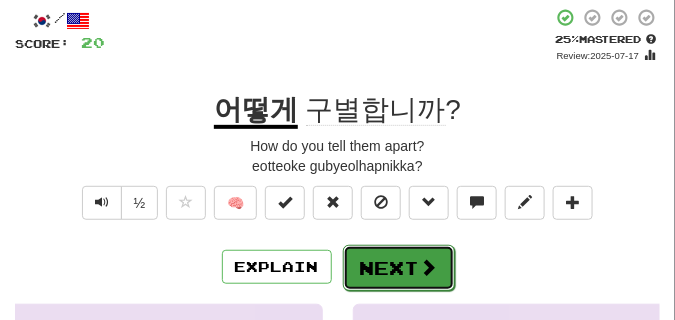 click on "Next" at bounding box center [399, 268] 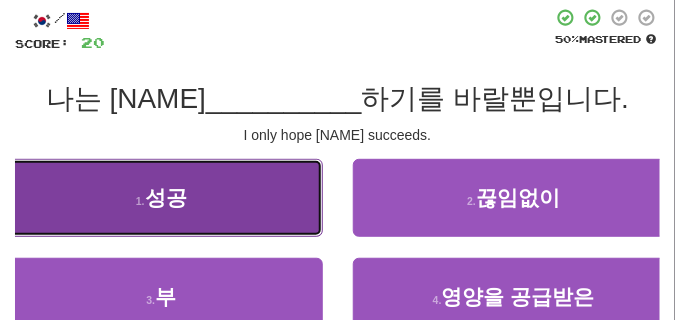 click on "1 .  성공" at bounding box center (161, 198) 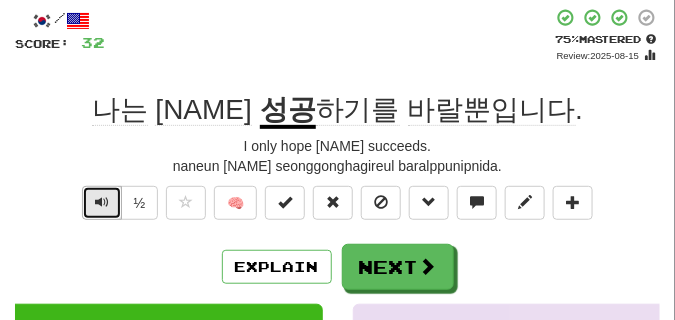 click at bounding box center (102, 202) 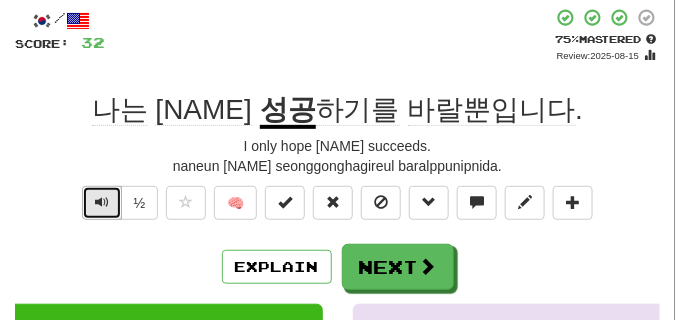 click at bounding box center [102, 202] 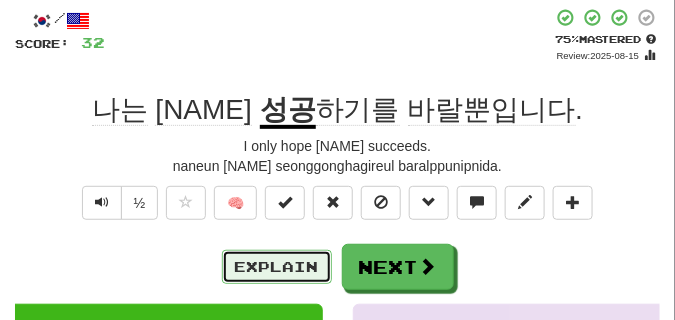 click on "Explain" at bounding box center (277, 267) 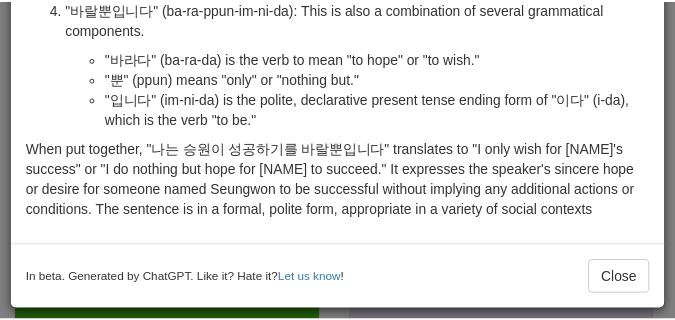 scroll, scrollTop: 437, scrollLeft: 0, axis: vertical 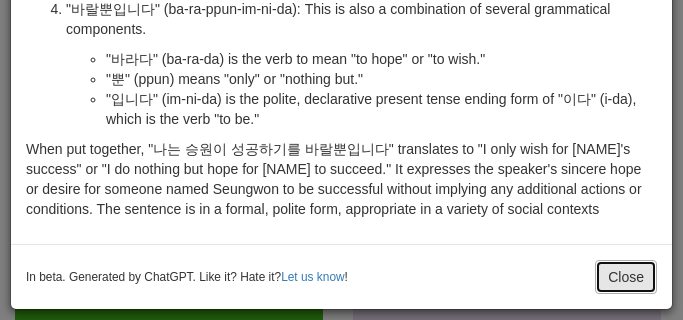 click on "Close" at bounding box center (626, 277) 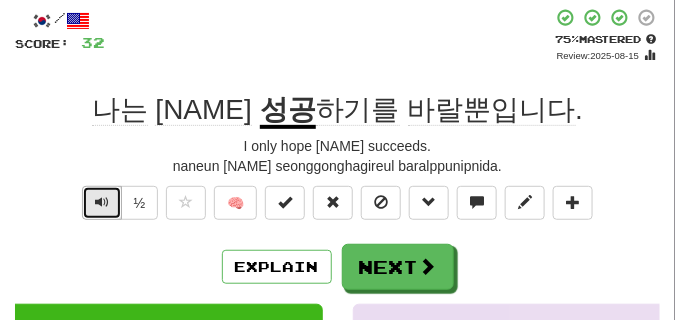 click at bounding box center [102, 202] 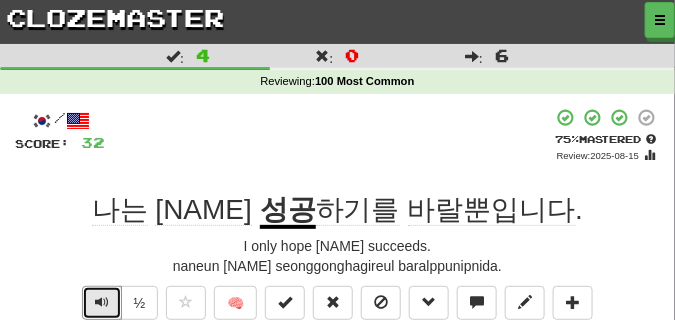 scroll, scrollTop: 0, scrollLeft: 0, axis: both 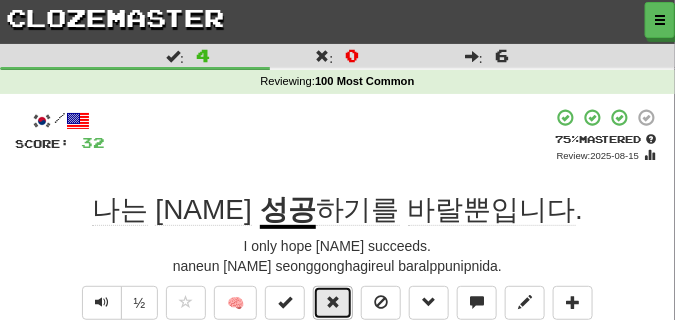 click at bounding box center (333, 302) 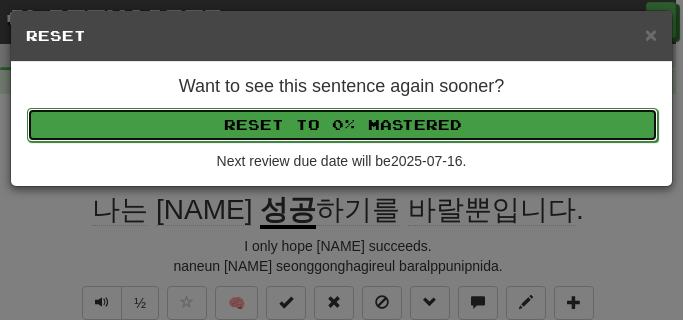 click on "Reset to 0% Mastered" at bounding box center (342, 125) 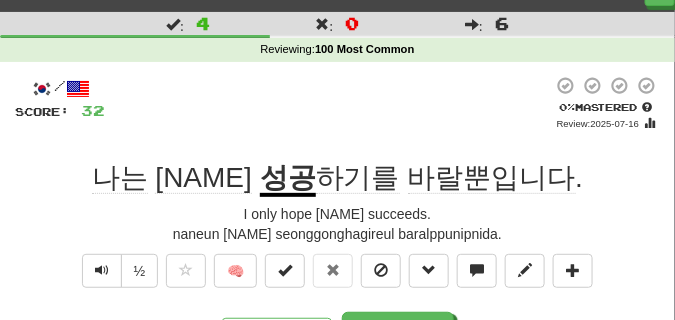 scroll, scrollTop: 50, scrollLeft: 0, axis: vertical 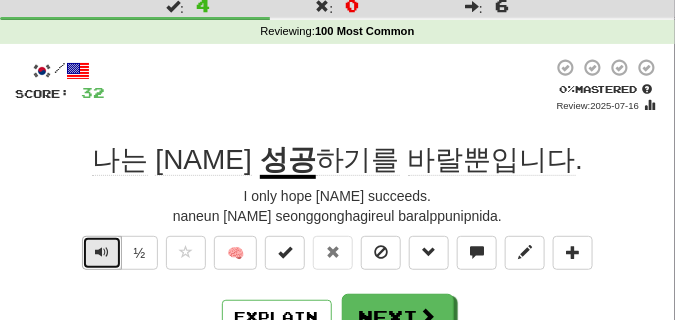 click at bounding box center [102, 252] 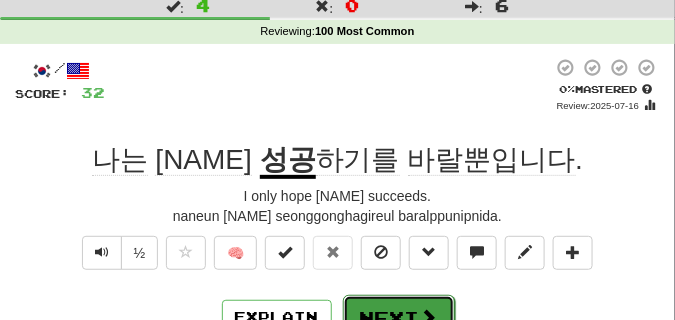 click on "Next" at bounding box center (399, 318) 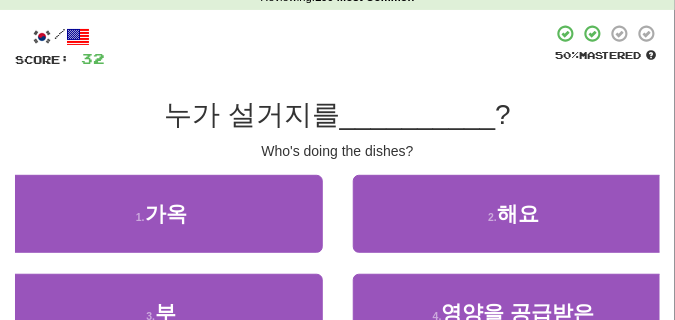 scroll, scrollTop: 100, scrollLeft: 0, axis: vertical 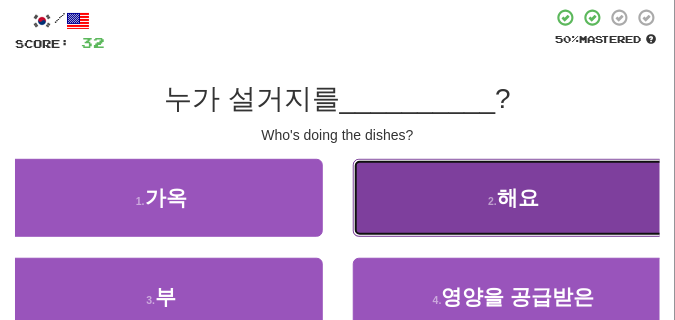 click on "2 .  해요" at bounding box center [514, 198] 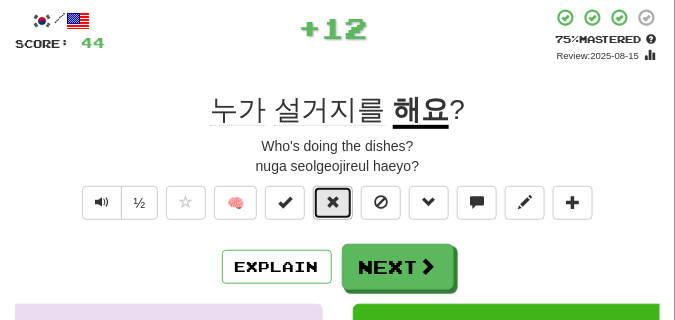 click at bounding box center [333, 202] 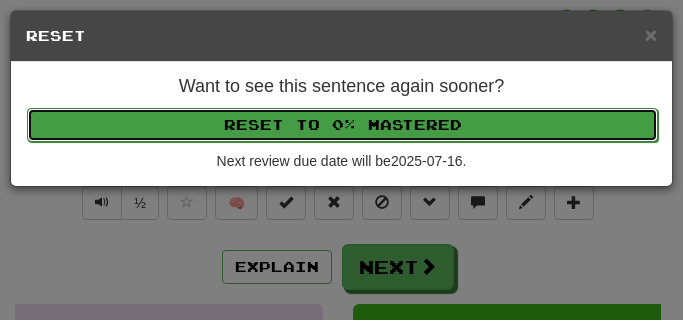 click on "Reset to 0% Mastered" at bounding box center [342, 125] 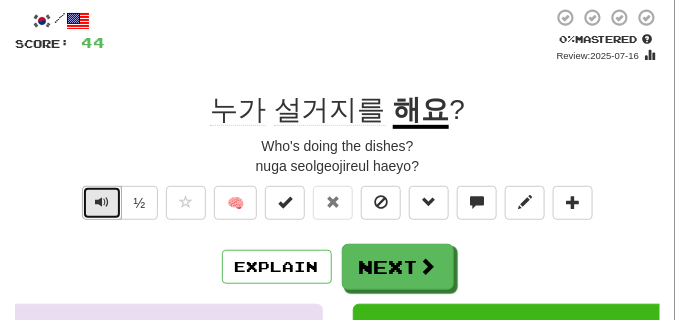 click at bounding box center (102, 202) 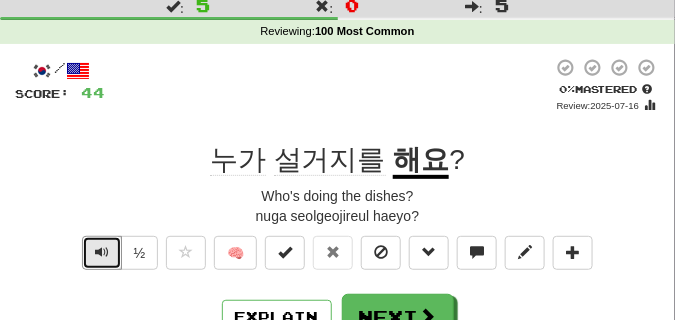 scroll, scrollTop: 100, scrollLeft: 0, axis: vertical 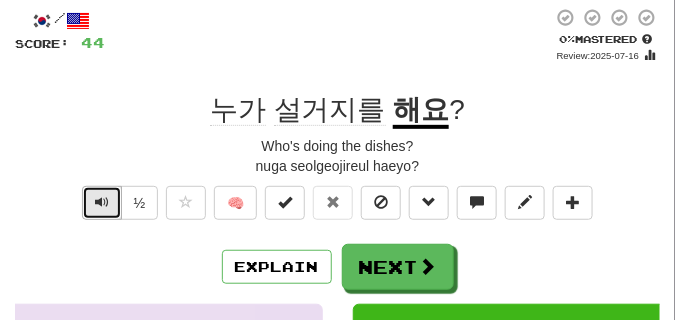 click at bounding box center [102, 202] 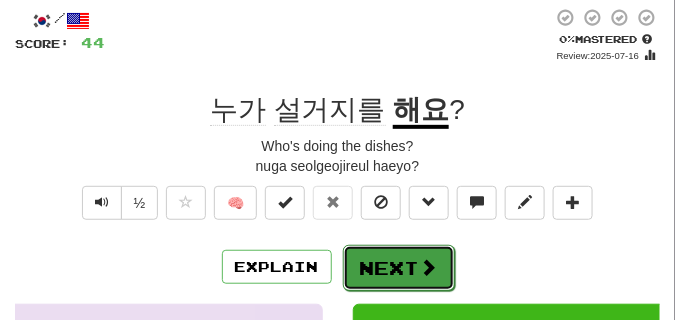 click at bounding box center (429, 267) 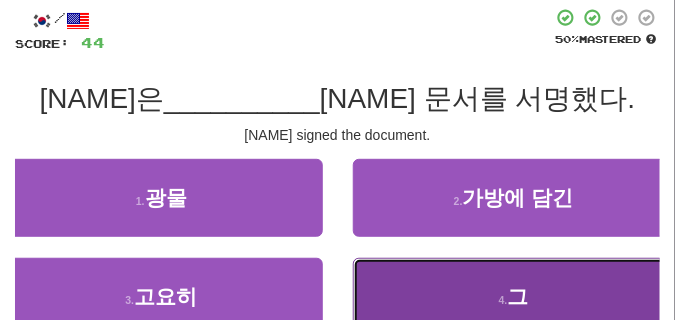 click on "4 .  그" at bounding box center (514, 297) 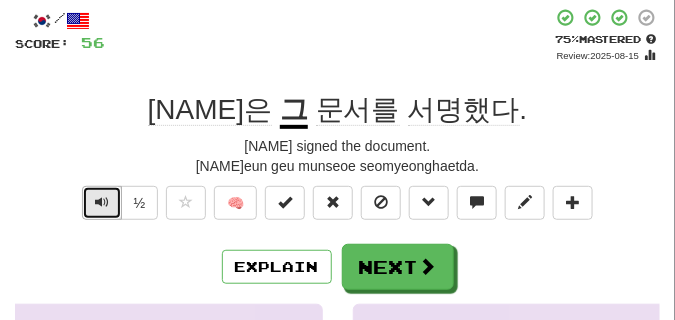 click at bounding box center [102, 203] 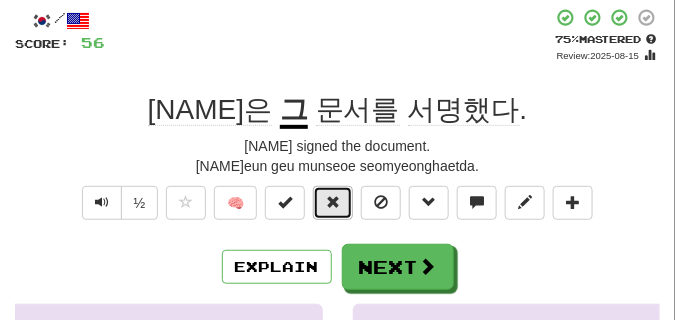 click at bounding box center (333, 203) 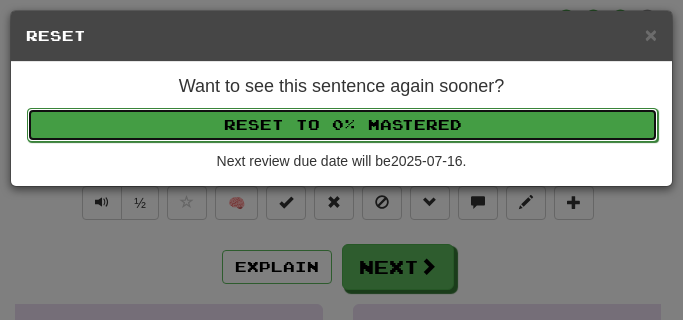 click on "Reset to 0% Mastered" at bounding box center (342, 125) 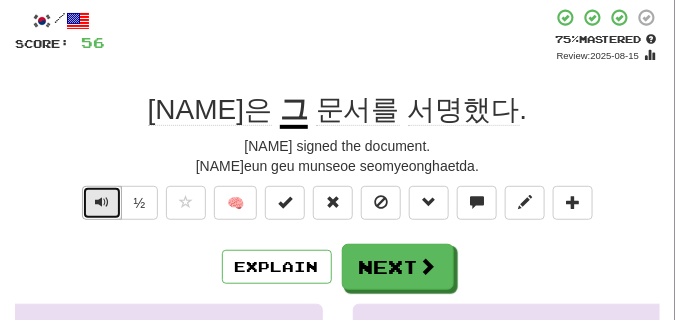 click at bounding box center (102, 202) 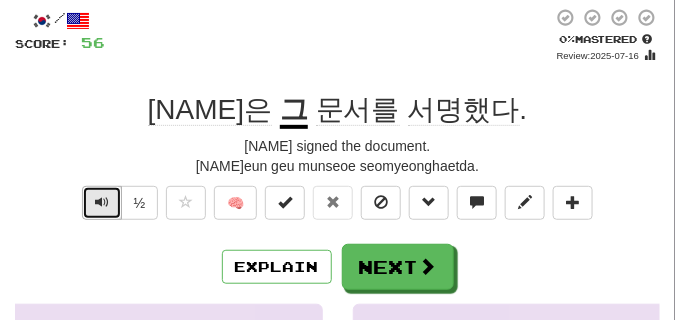 click at bounding box center [102, 202] 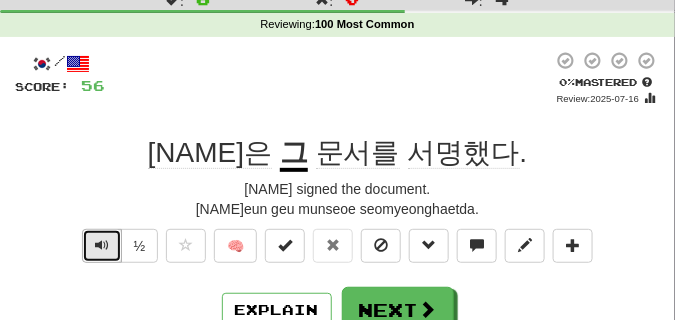 scroll, scrollTop: 0, scrollLeft: 0, axis: both 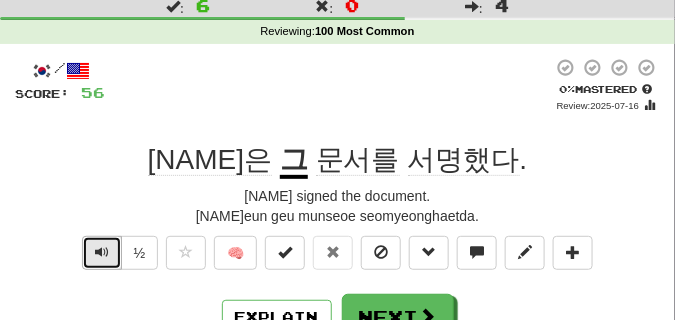 click at bounding box center [102, 252] 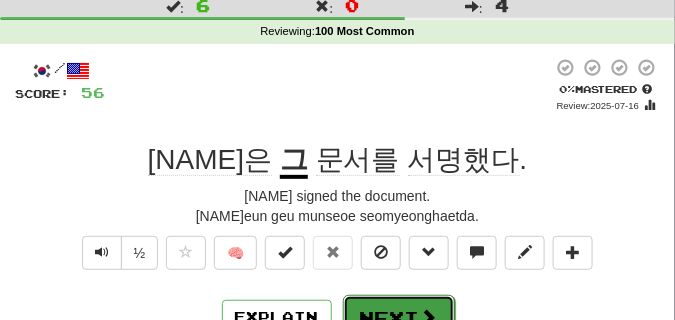 click on "Next" at bounding box center (399, 318) 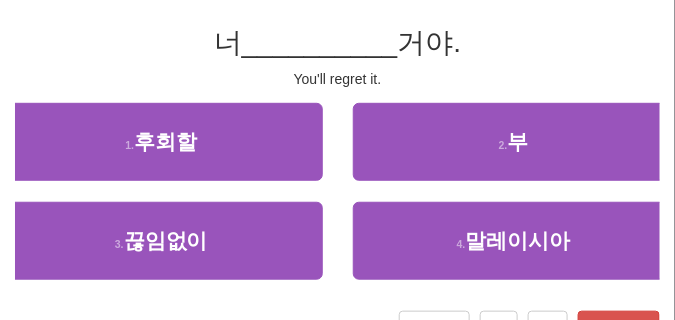 scroll, scrollTop: 100, scrollLeft: 0, axis: vertical 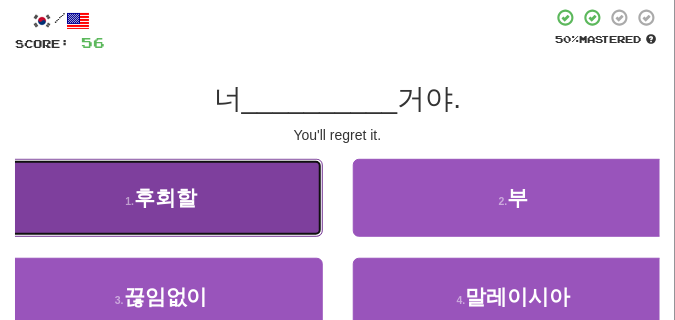 click on "1 .  후회할" at bounding box center (161, 198) 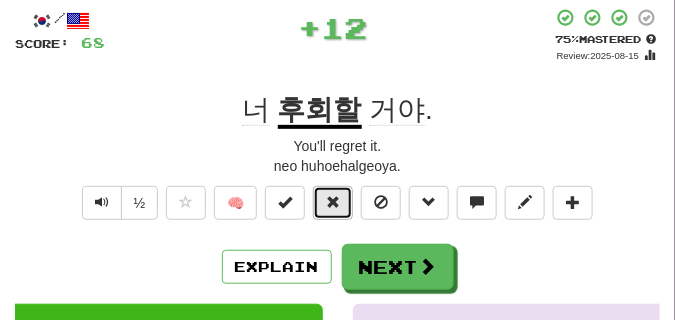 click at bounding box center [333, 203] 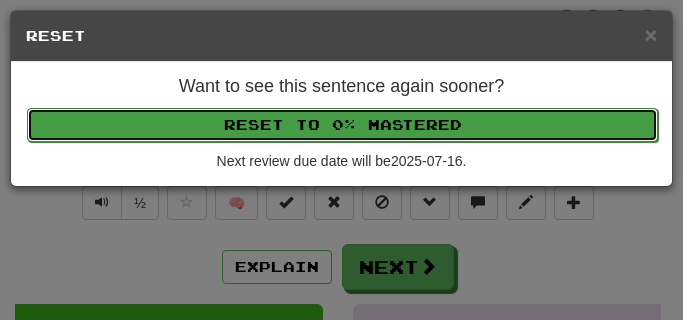 click on "Reset to 0% Mastered" at bounding box center [342, 125] 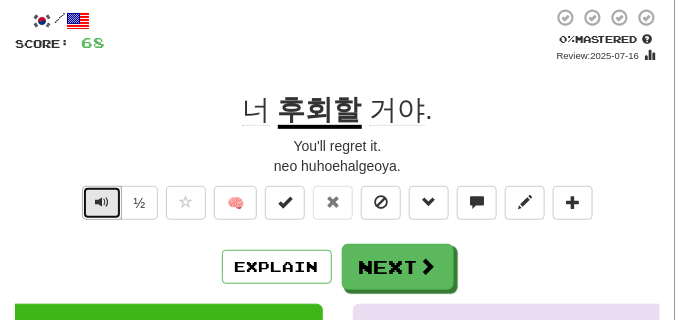 click at bounding box center (102, 202) 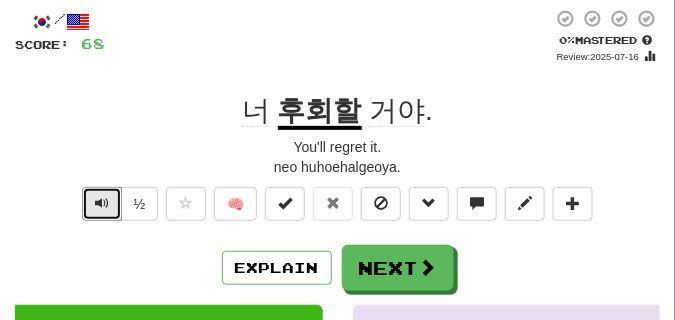 scroll, scrollTop: 100, scrollLeft: 0, axis: vertical 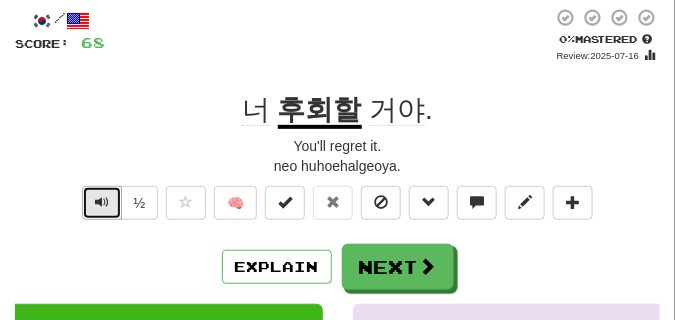 click at bounding box center (102, 202) 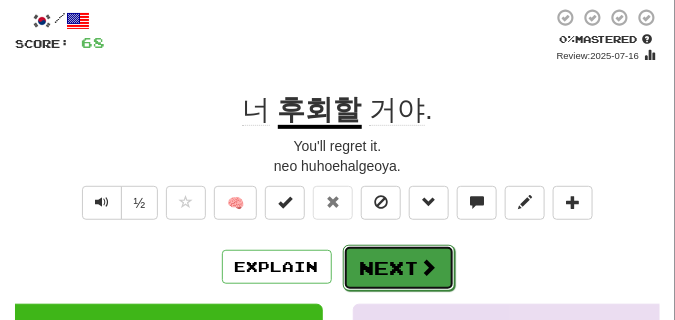 click on "Next" at bounding box center (399, 268) 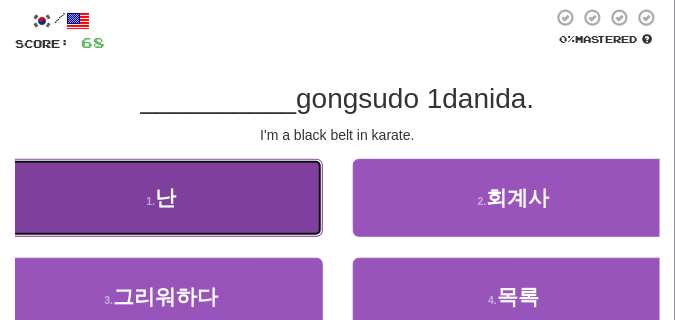 click on "1 .  난" at bounding box center (161, 198) 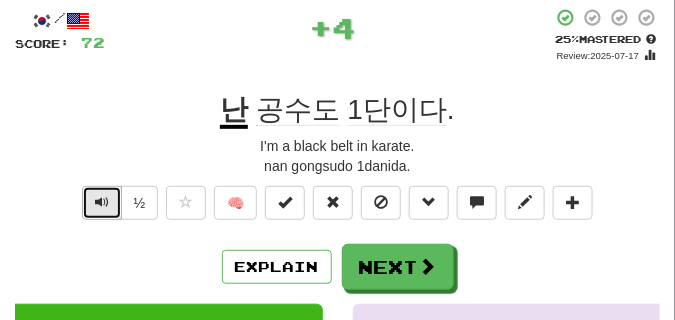 click at bounding box center [102, 202] 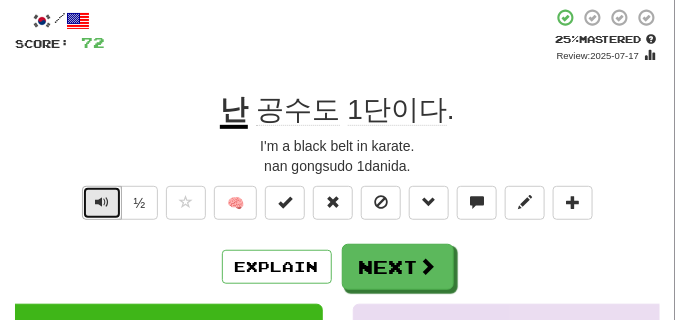 click at bounding box center (102, 202) 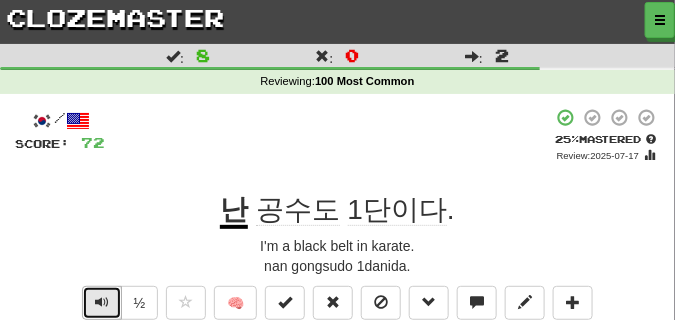 scroll, scrollTop: 50, scrollLeft: 0, axis: vertical 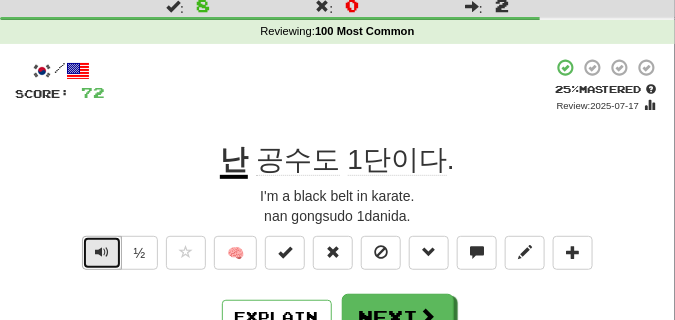 click at bounding box center [102, 252] 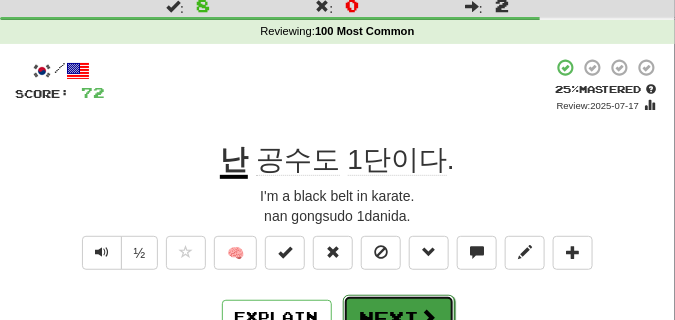 click on "Next" at bounding box center (399, 318) 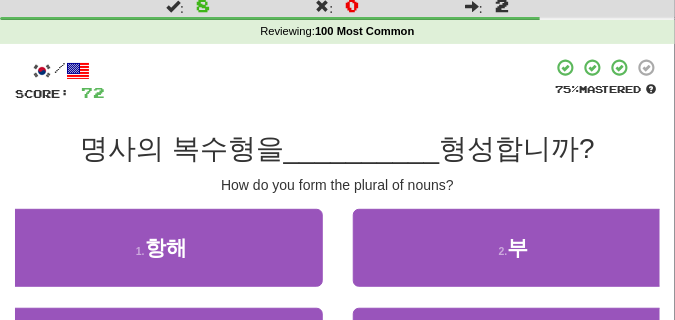 scroll, scrollTop: 100, scrollLeft: 0, axis: vertical 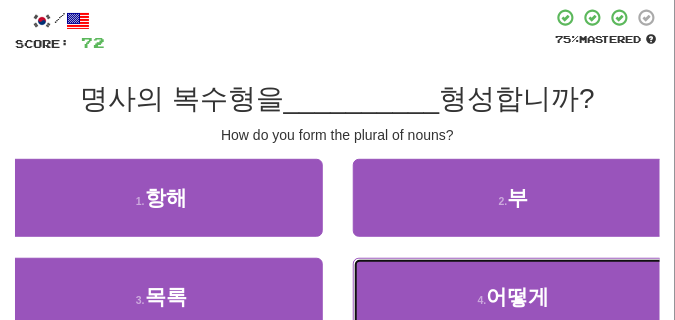 click on "4 .  어떻게" at bounding box center [514, 297] 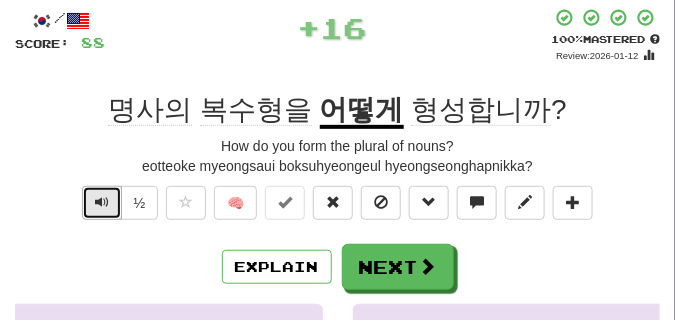 click at bounding box center [102, 202] 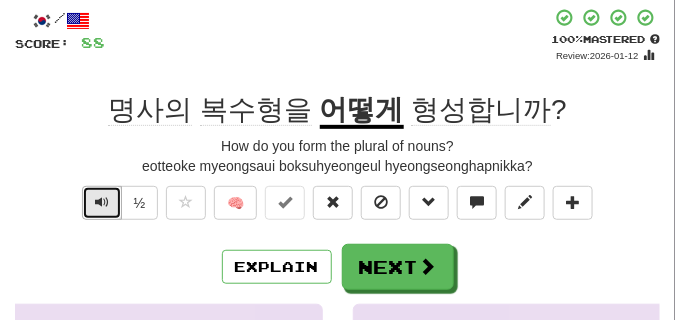 click at bounding box center (102, 202) 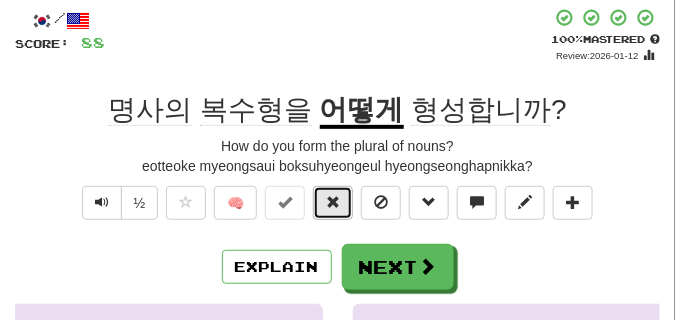 click at bounding box center (333, 202) 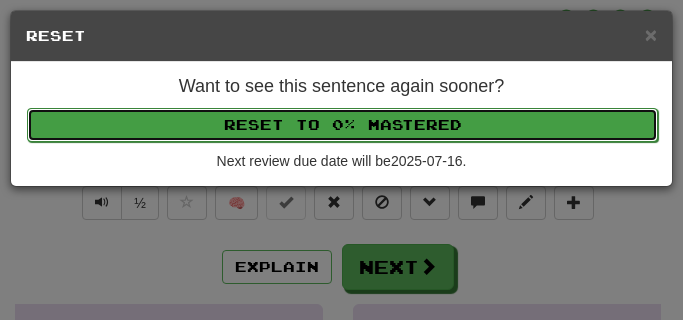 click on "Reset to 0% Mastered" at bounding box center (342, 125) 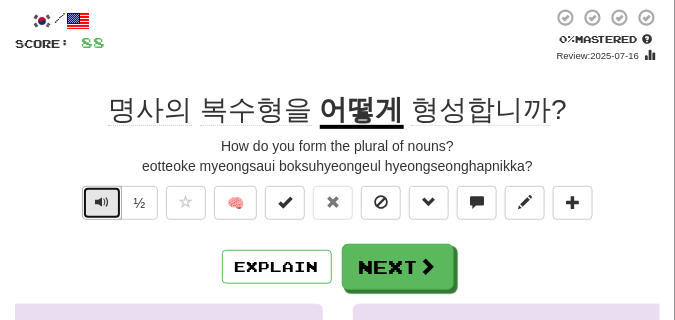 click at bounding box center (102, 203) 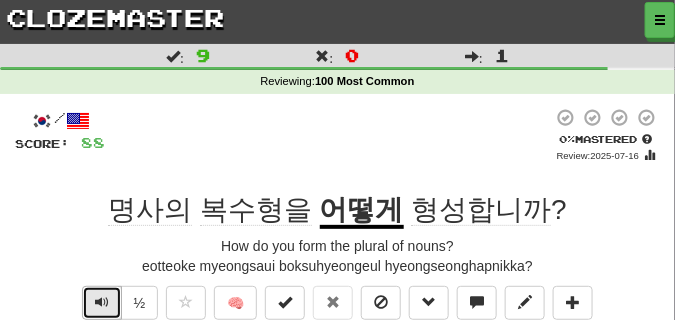 scroll, scrollTop: 50, scrollLeft: 0, axis: vertical 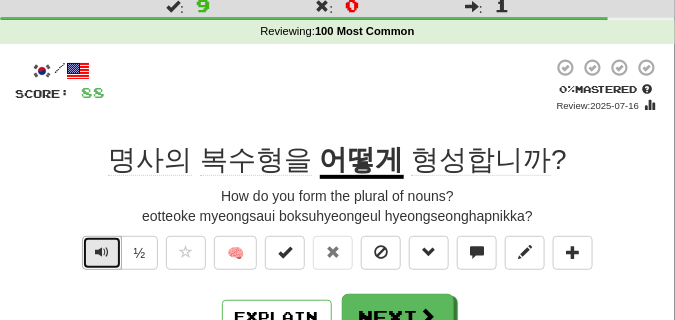 click at bounding box center (102, 252) 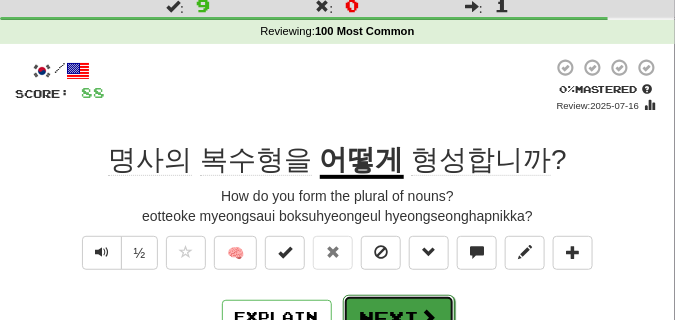 click on "Next" at bounding box center [399, 318] 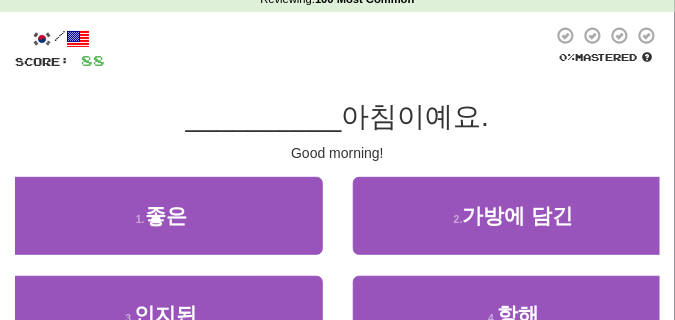 scroll, scrollTop: 100, scrollLeft: 0, axis: vertical 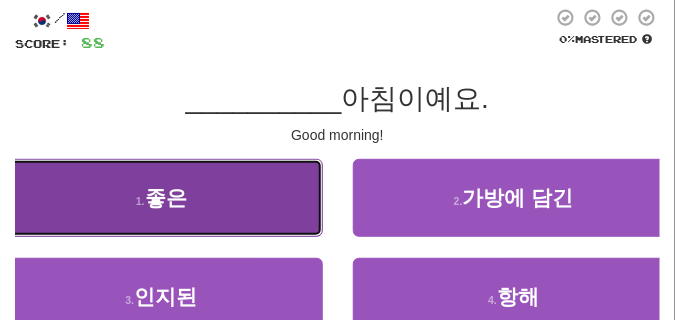 click on "1 .  좋은" at bounding box center [161, 198] 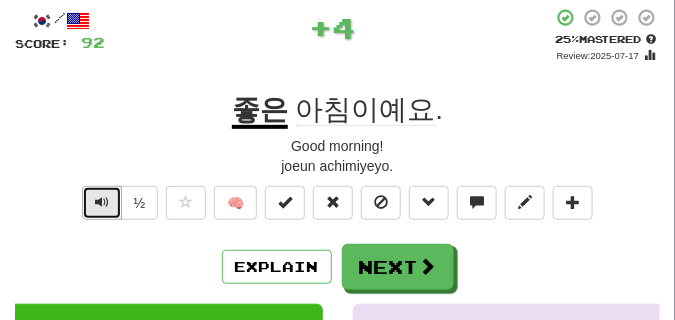 click at bounding box center [102, 203] 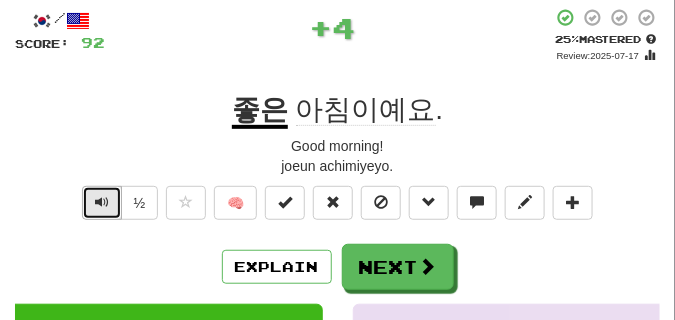 click at bounding box center [102, 203] 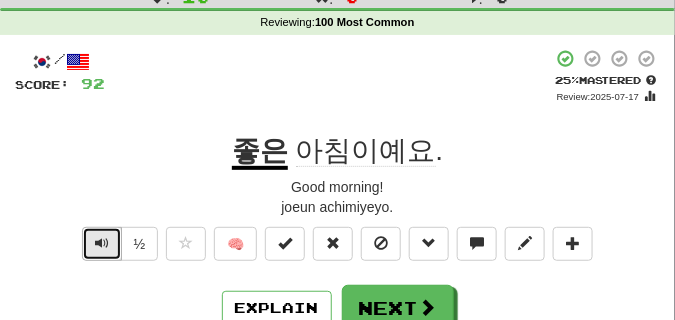 scroll, scrollTop: 100, scrollLeft: 0, axis: vertical 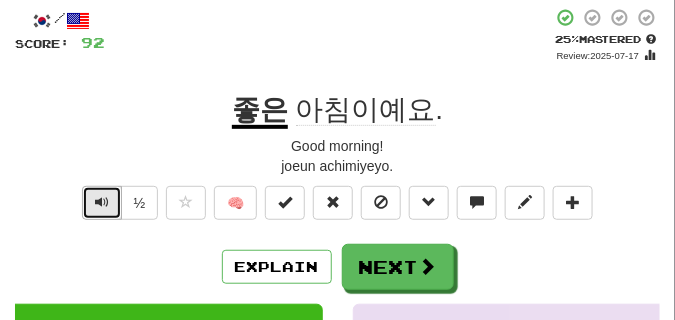click at bounding box center [102, 203] 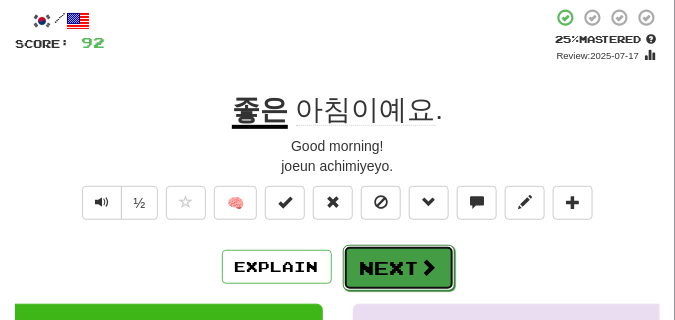 click on "Next" at bounding box center (399, 268) 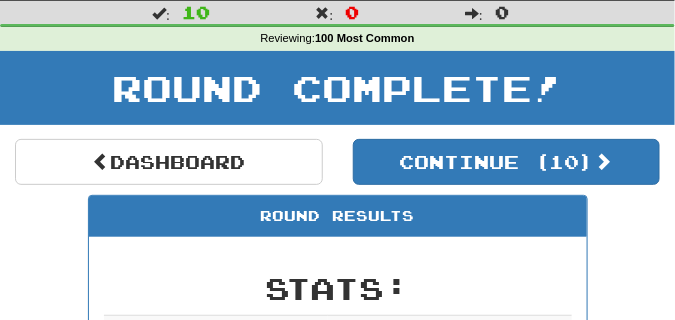 scroll, scrollTop: 38, scrollLeft: 0, axis: vertical 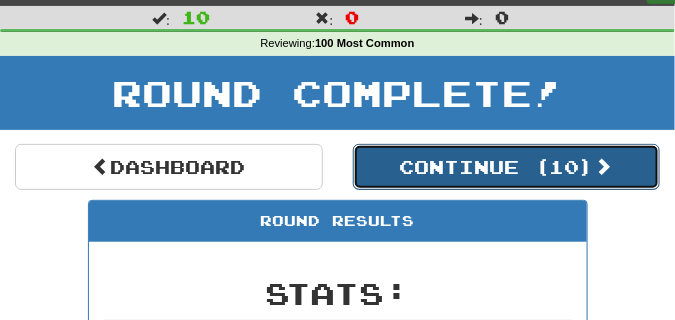 click on "Continue ( 10 )" at bounding box center [507, 167] 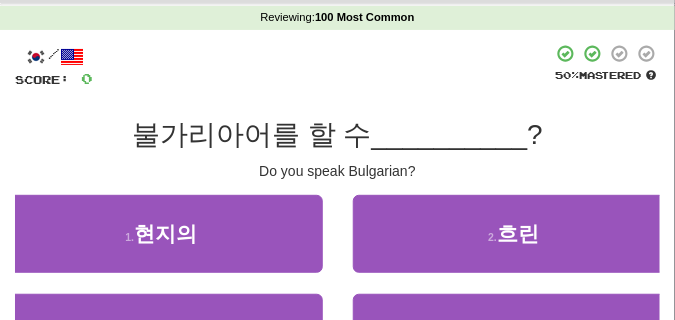 scroll, scrollTop: 88, scrollLeft: 0, axis: vertical 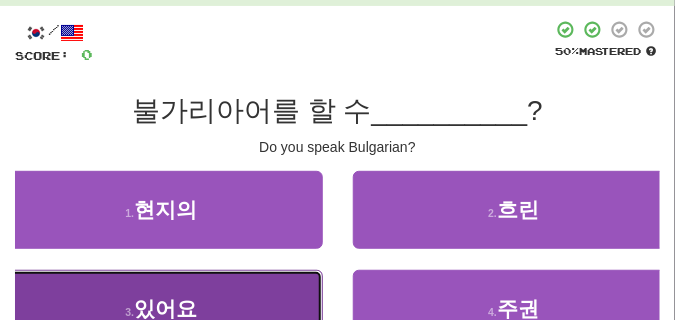 click on "3 .  있어요" at bounding box center (161, 309) 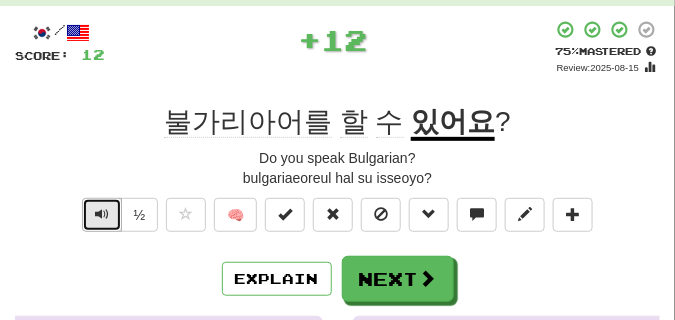 click at bounding box center [102, 214] 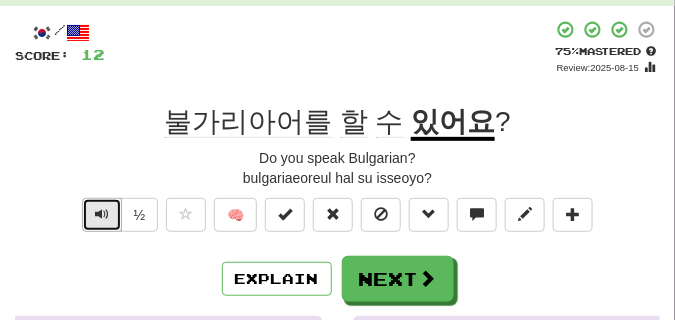 click at bounding box center (102, 214) 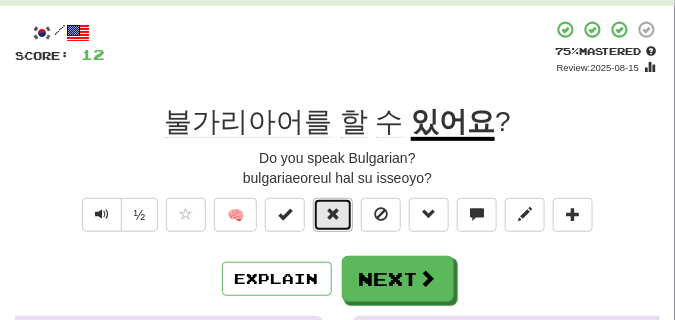 click at bounding box center (333, 215) 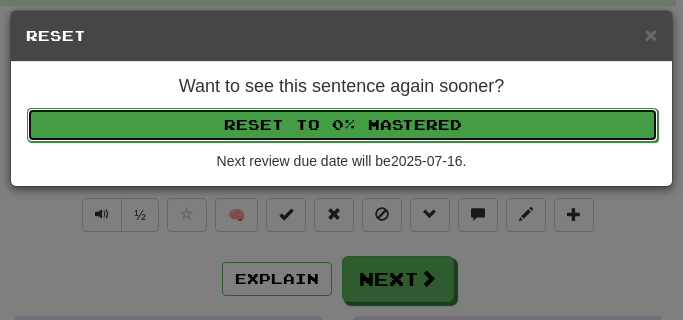 click on "Reset to 0% Mastered" at bounding box center (342, 125) 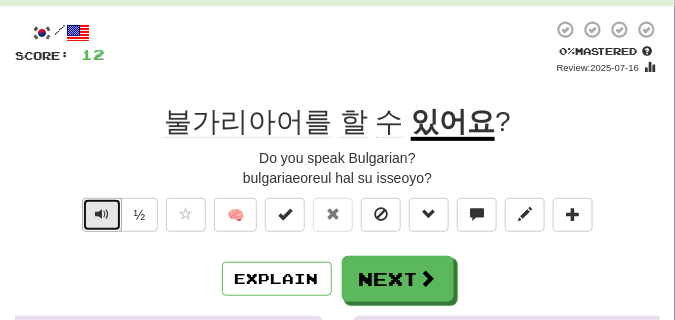 click at bounding box center [102, 214] 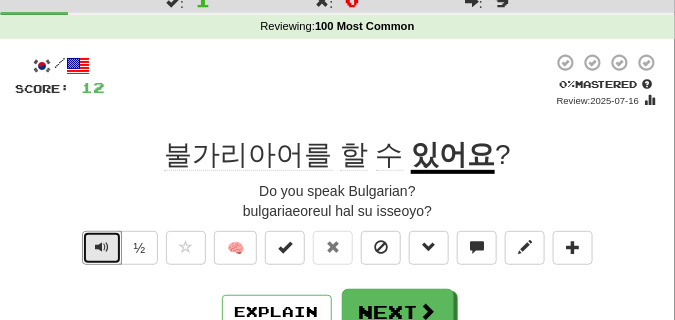 scroll, scrollTop: 38, scrollLeft: 0, axis: vertical 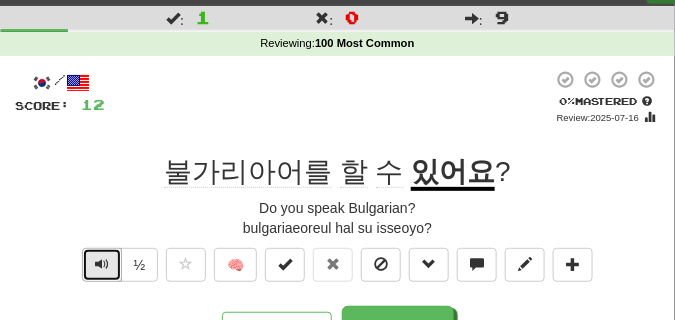 click at bounding box center [102, 265] 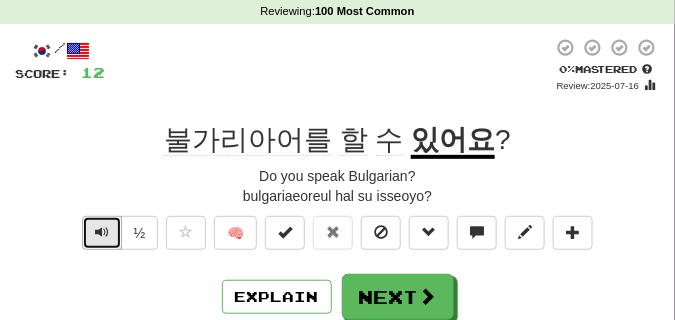 scroll, scrollTop: 88, scrollLeft: 0, axis: vertical 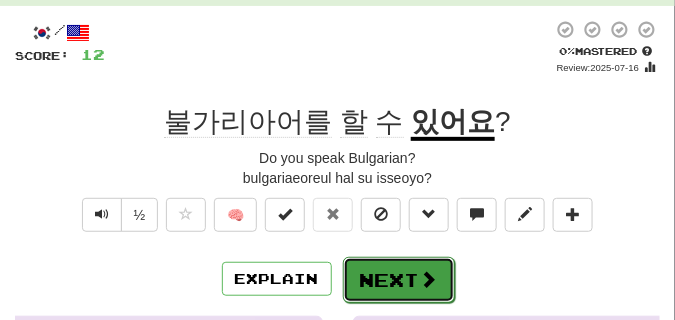 click on "Next" at bounding box center [399, 280] 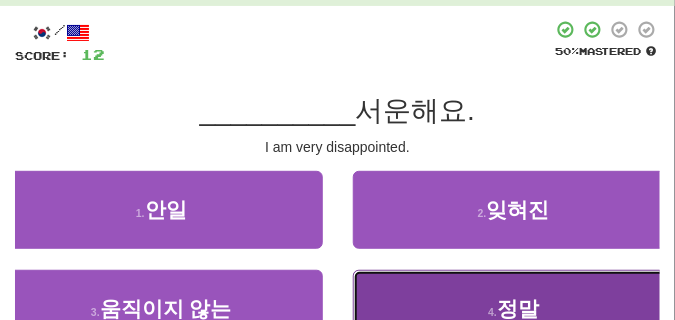 click on "4 .  정말" at bounding box center [514, 309] 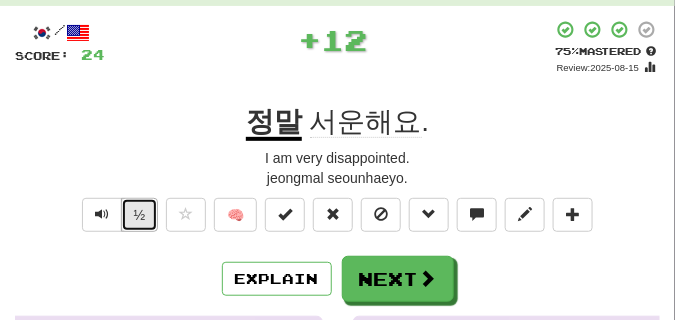 click on "½" at bounding box center [140, 215] 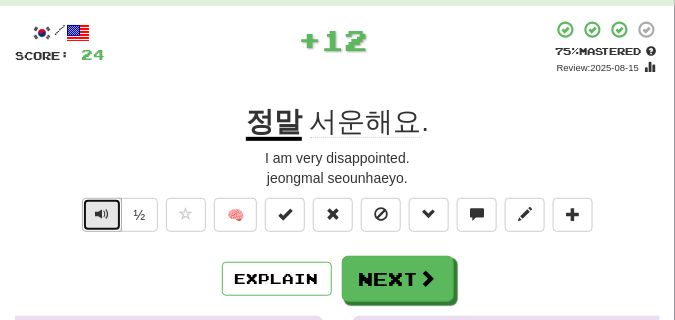 click at bounding box center (102, 214) 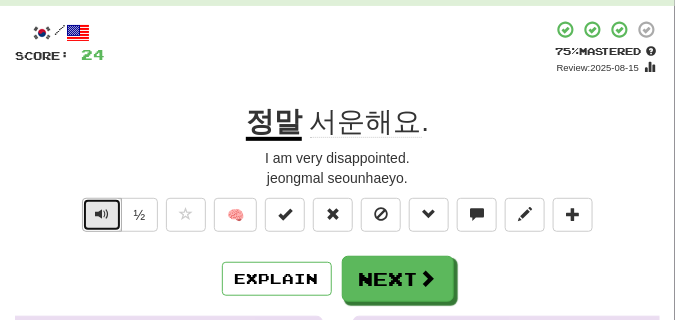click at bounding box center [102, 214] 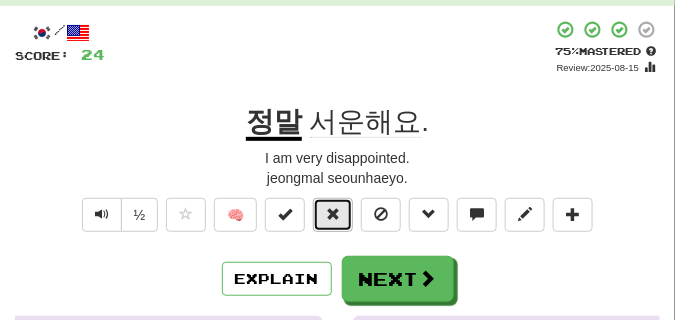 click at bounding box center (333, 214) 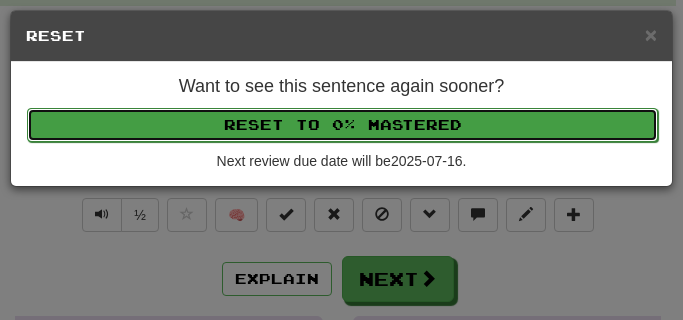 click on "Reset to 0% Mastered" at bounding box center [342, 125] 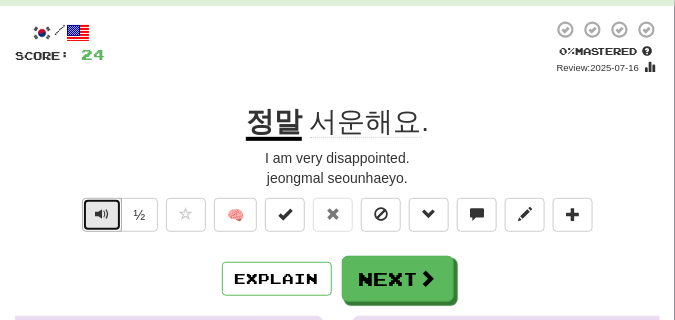 click at bounding box center [102, 214] 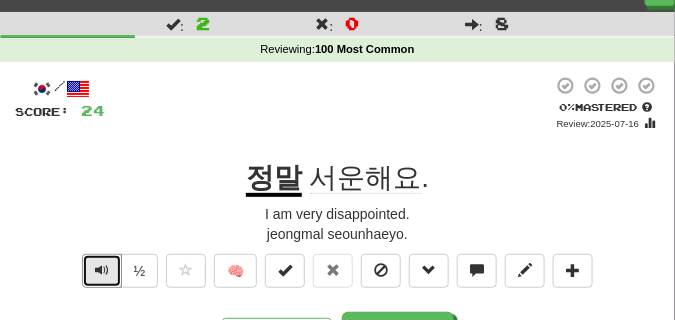 scroll, scrollTop: 50, scrollLeft: 0, axis: vertical 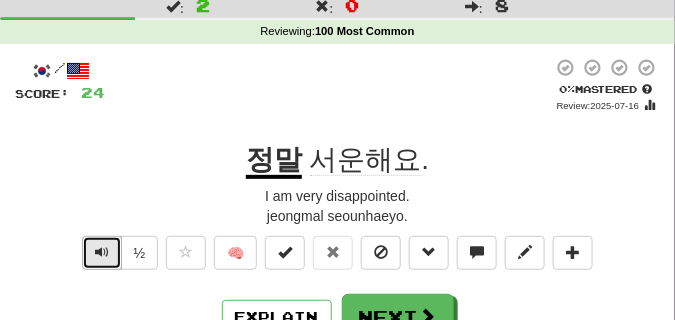 click at bounding box center (102, 253) 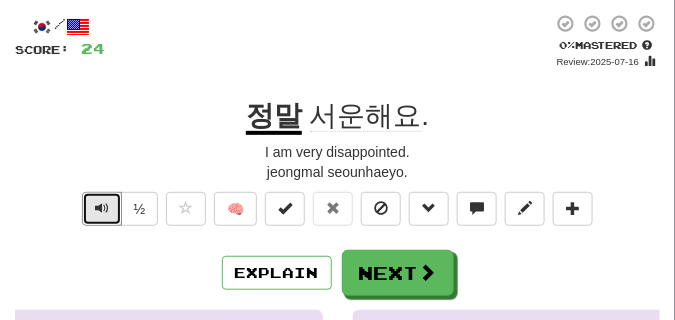 scroll, scrollTop: 150, scrollLeft: 0, axis: vertical 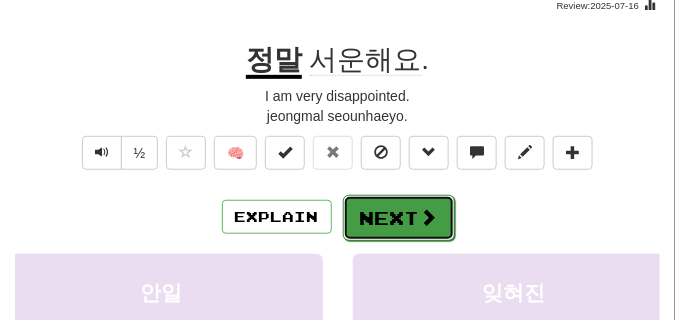 click on "Next" at bounding box center [399, 218] 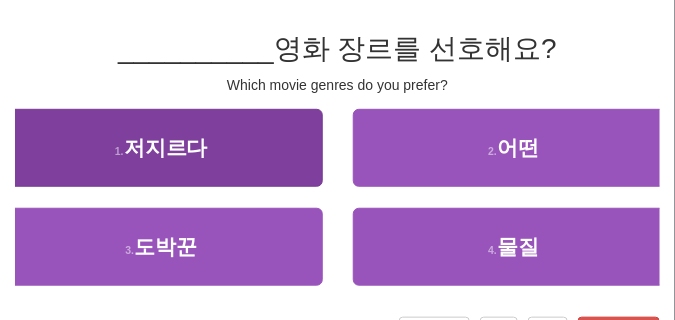 scroll, scrollTop: 100, scrollLeft: 0, axis: vertical 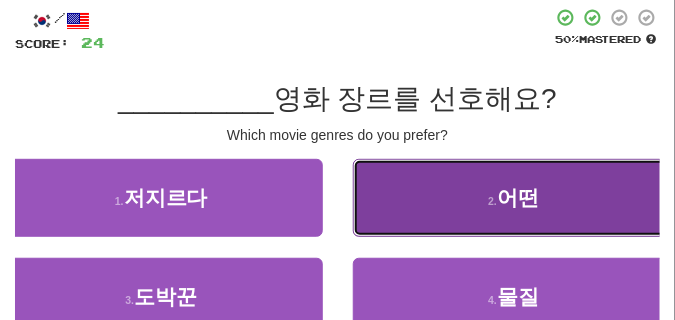 click on "2 .  어떤" at bounding box center (514, 198) 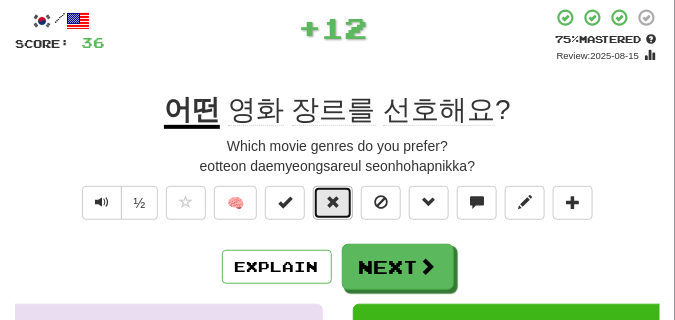 click at bounding box center [333, 202] 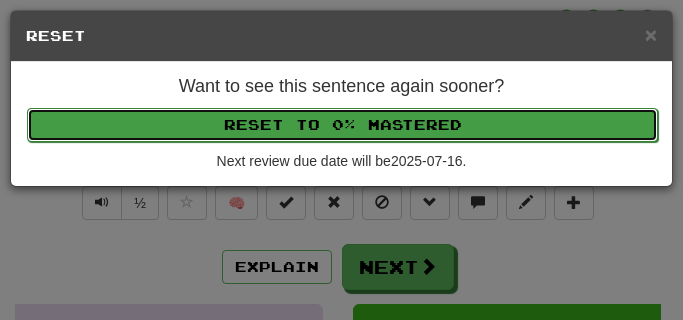 click on "Reset to 0% Mastered" at bounding box center [342, 125] 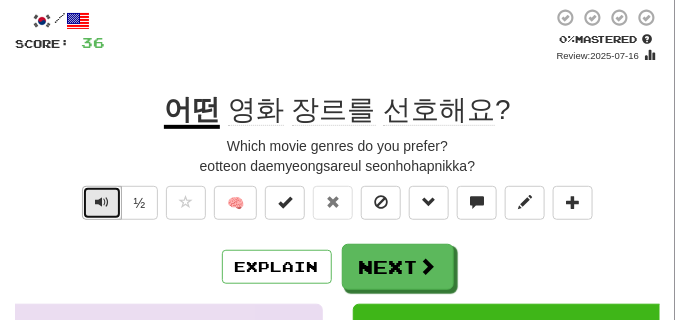 click at bounding box center [102, 203] 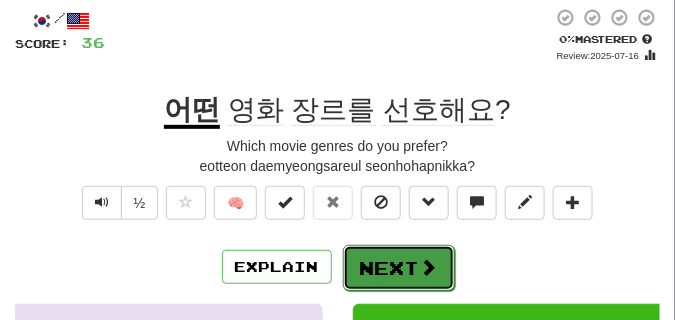 click on "Next" at bounding box center (399, 268) 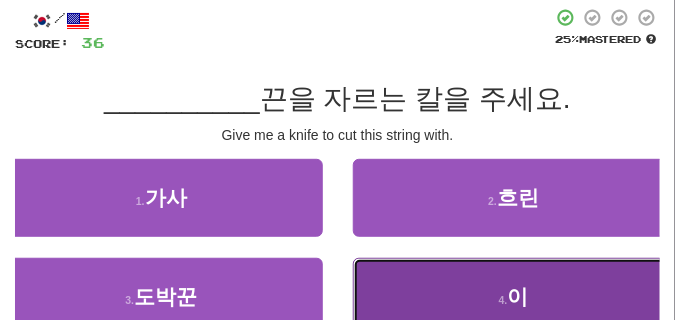 click on "4 .  이" at bounding box center [514, 297] 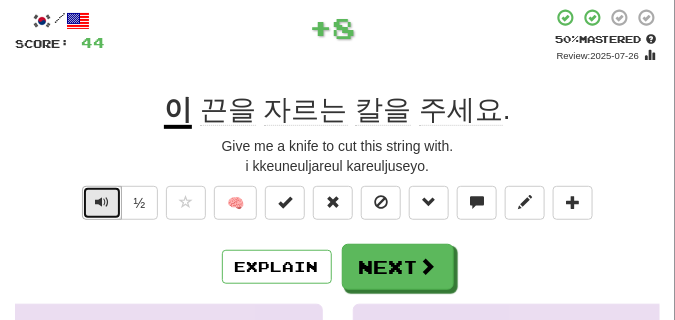 click at bounding box center [102, 203] 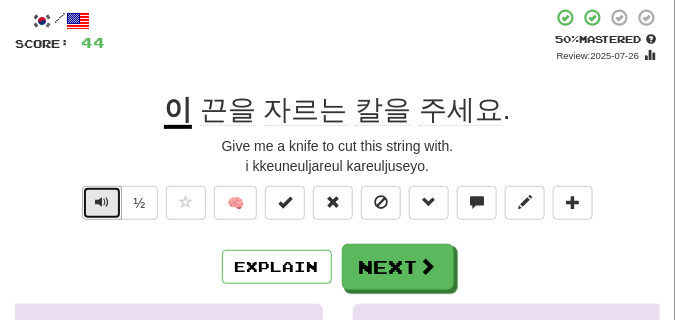 click at bounding box center [102, 203] 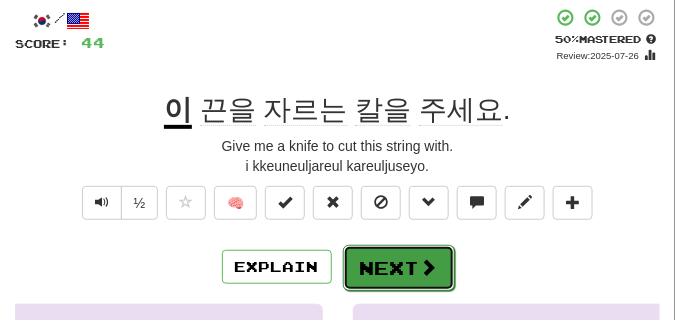 click on "Next" at bounding box center (399, 268) 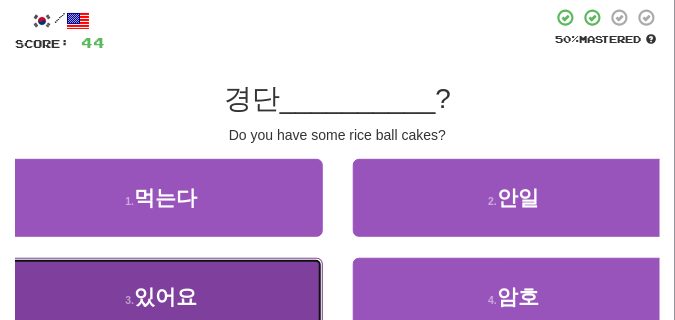 click on "있어요" at bounding box center [165, 296] 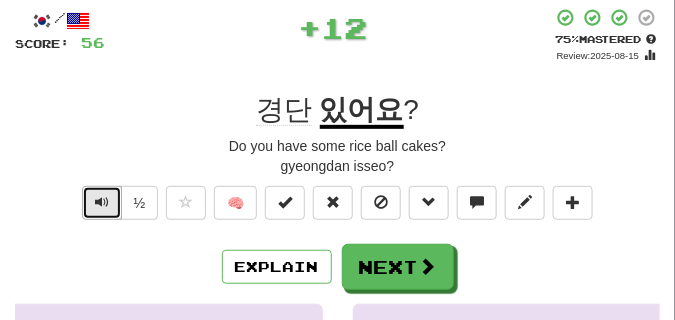 click at bounding box center (102, 203) 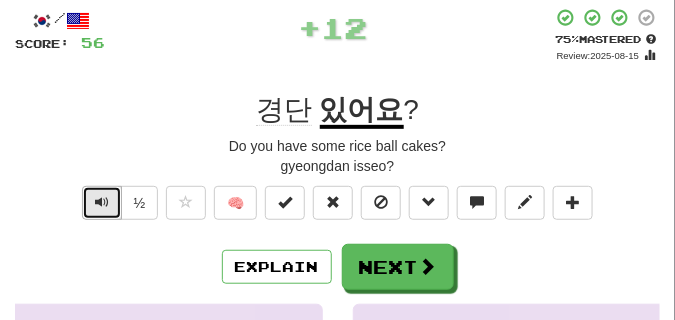 click at bounding box center (102, 203) 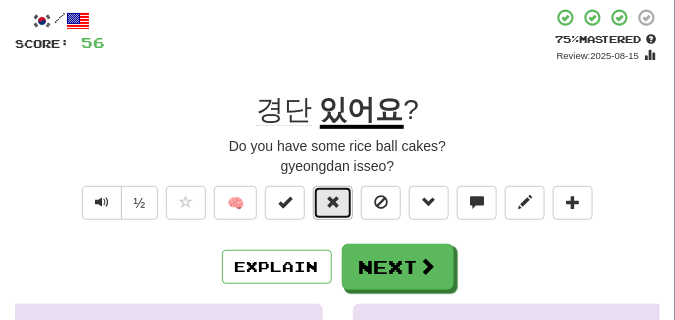 click at bounding box center [333, 202] 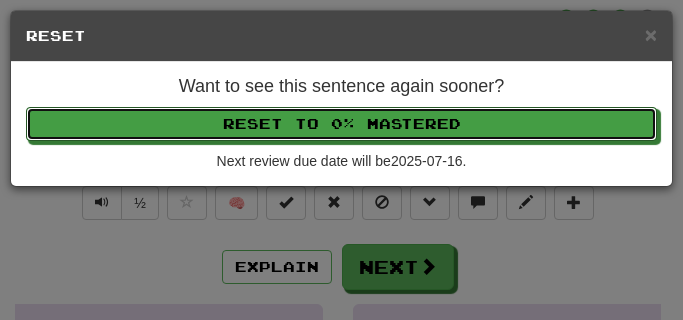 drag, startPoint x: 291, startPoint y: 130, endPoint x: 281, endPoint y: 141, distance: 14.866069 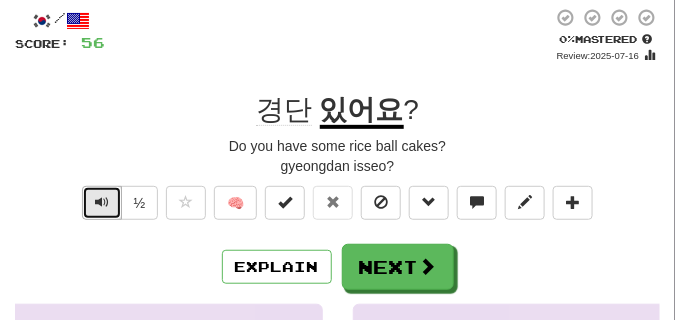 click at bounding box center (102, 202) 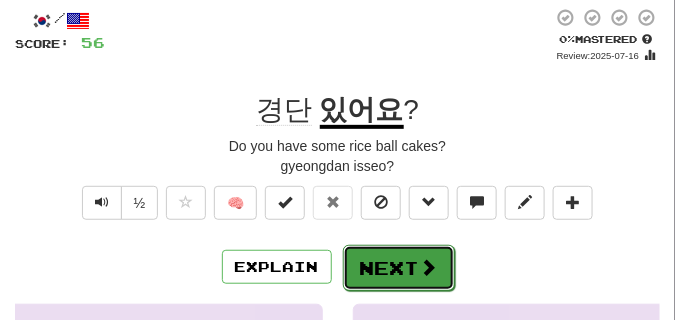 click on "Next" at bounding box center [399, 268] 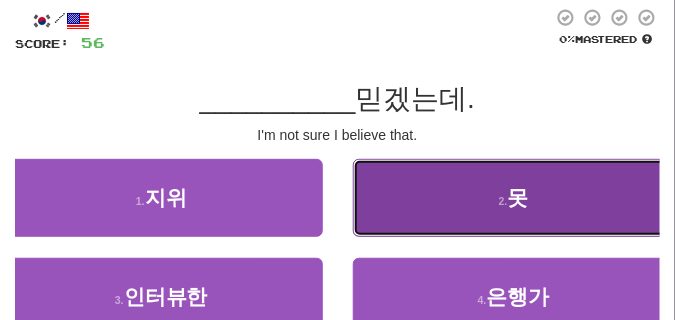 click on "2 .  못" at bounding box center (514, 198) 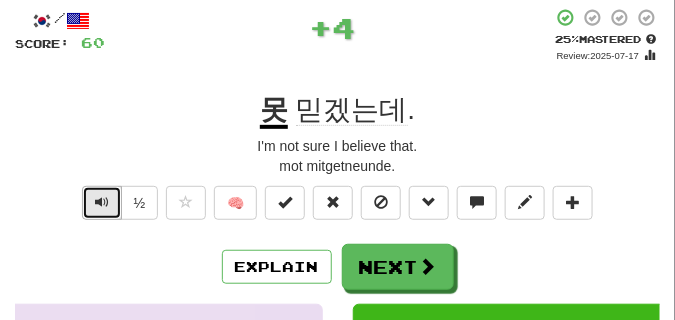 click at bounding box center (102, 202) 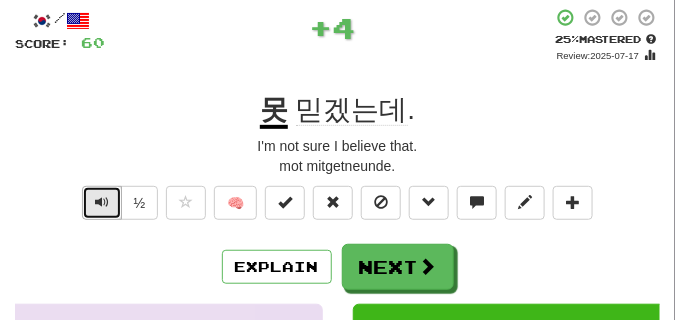 click at bounding box center [102, 202] 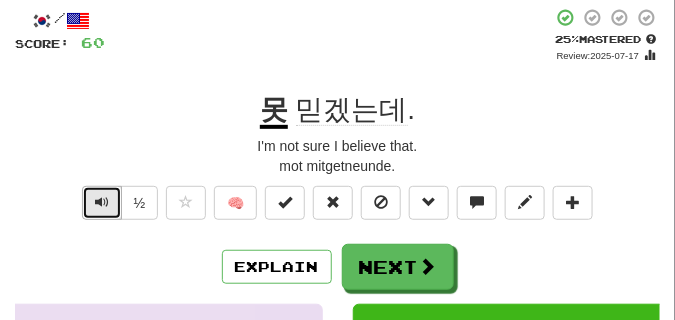 click at bounding box center (102, 202) 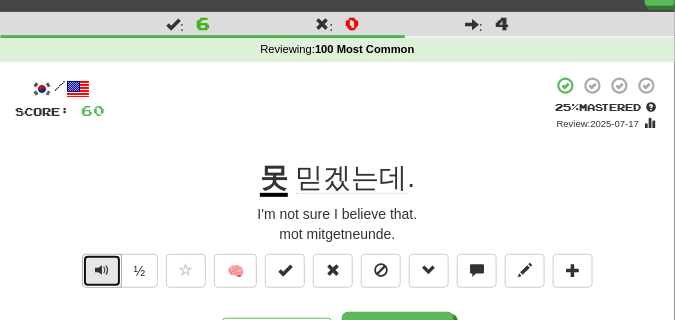scroll, scrollTop: 50, scrollLeft: 0, axis: vertical 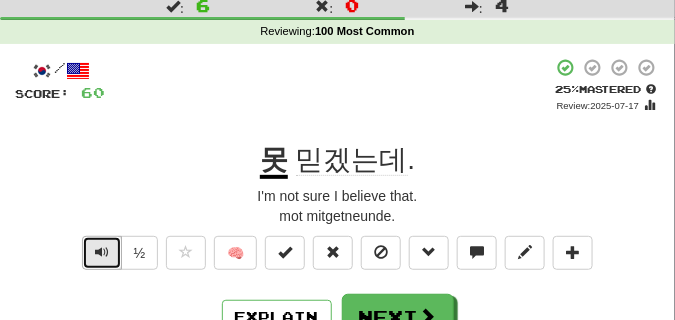 click at bounding box center (102, 252) 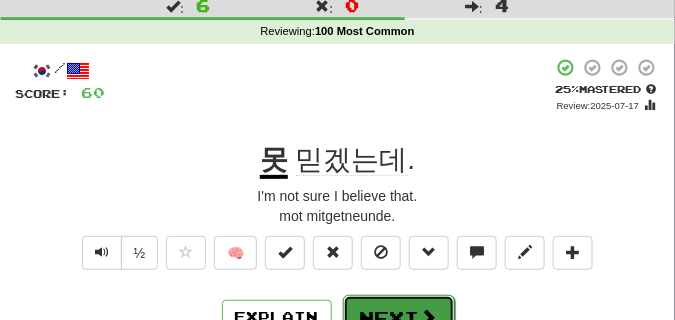 click on "Next" at bounding box center (399, 318) 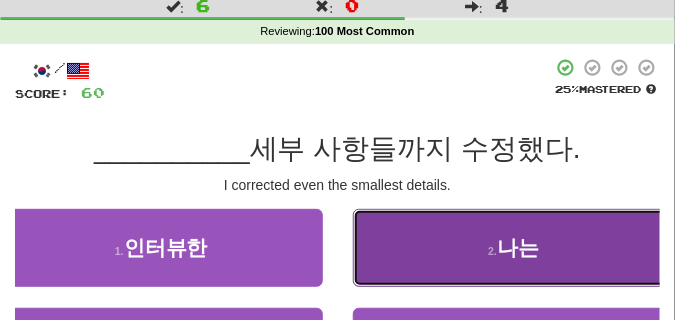 click on "2 .  나는" at bounding box center (514, 248) 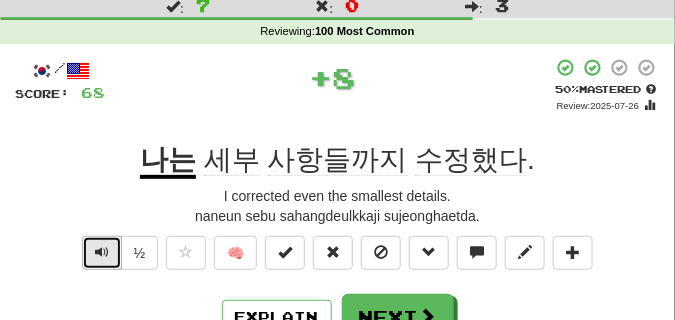 click at bounding box center [102, 253] 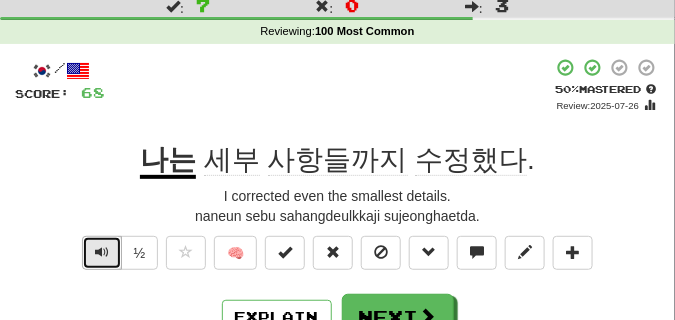 click at bounding box center (102, 253) 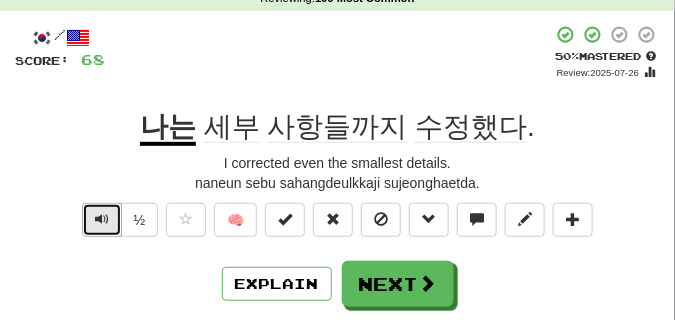 scroll, scrollTop: 100, scrollLeft: 0, axis: vertical 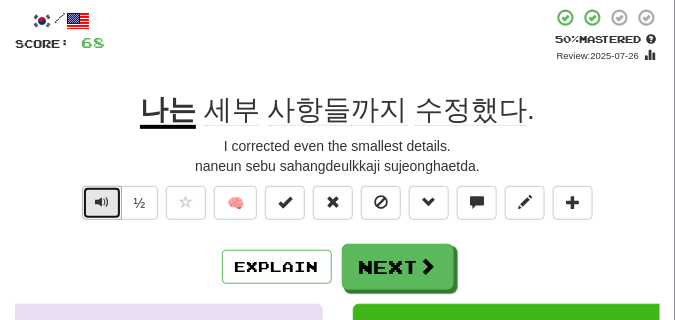 click at bounding box center (102, 202) 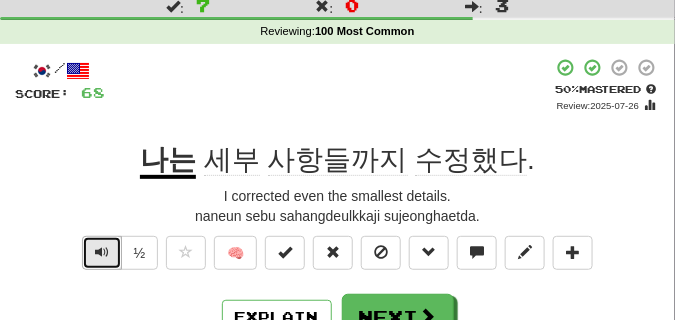 scroll, scrollTop: 100, scrollLeft: 0, axis: vertical 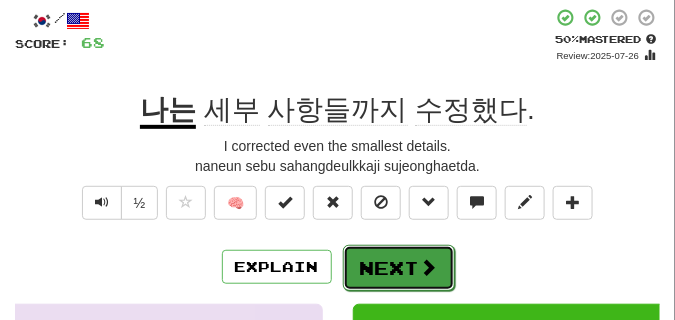 click on "Next" at bounding box center (399, 268) 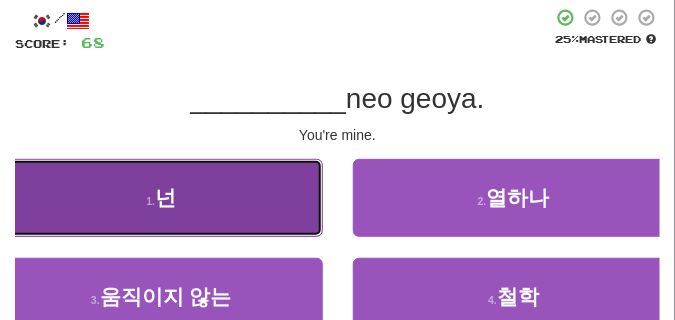 click on "1 .  넌" at bounding box center (161, 198) 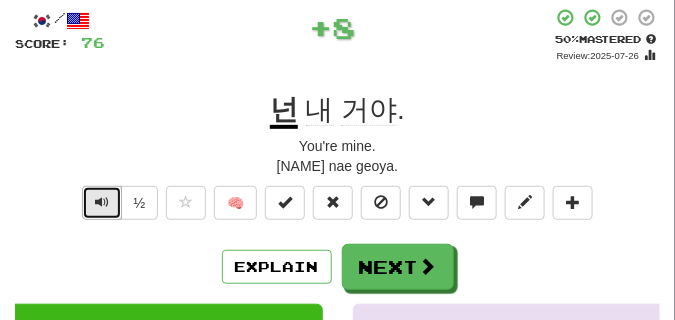 click at bounding box center (102, 202) 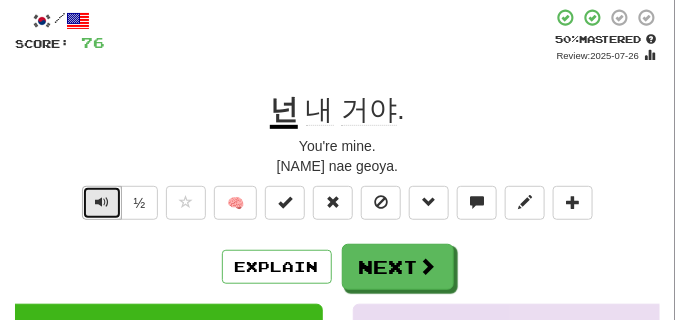 click at bounding box center (102, 202) 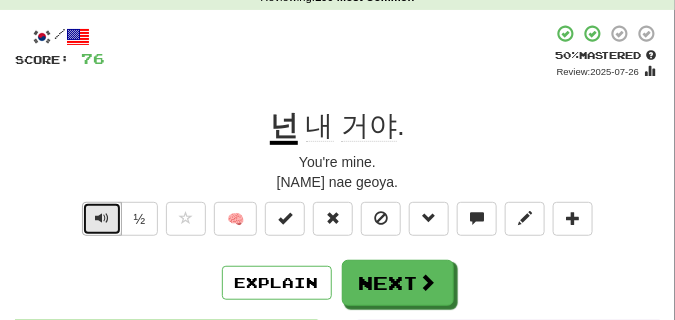 scroll, scrollTop: 100, scrollLeft: 0, axis: vertical 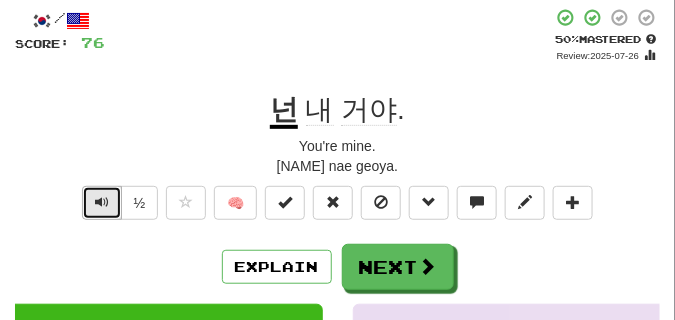 click at bounding box center [102, 202] 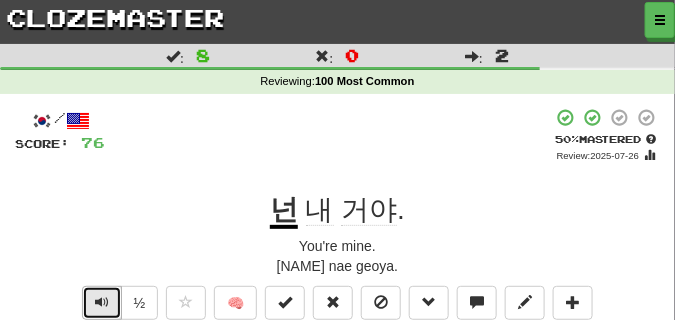 scroll, scrollTop: 50, scrollLeft: 0, axis: vertical 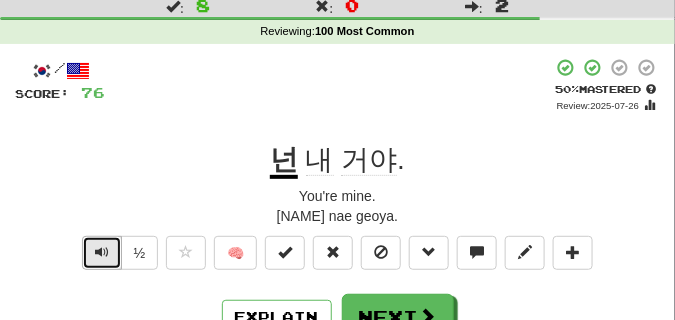click at bounding box center [102, 252] 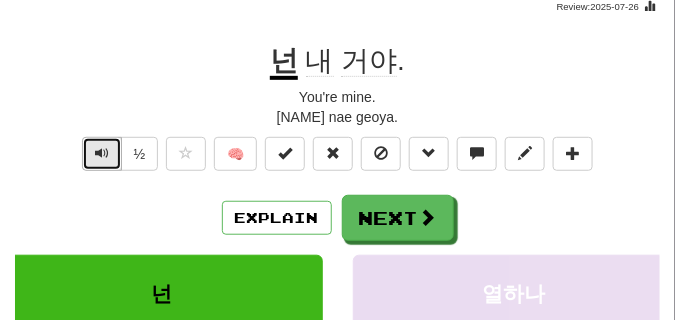 scroll, scrollTop: 150, scrollLeft: 0, axis: vertical 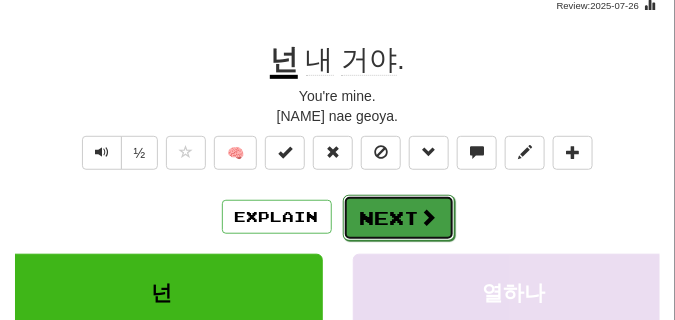 click on "Next" at bounding box center [399, 218] 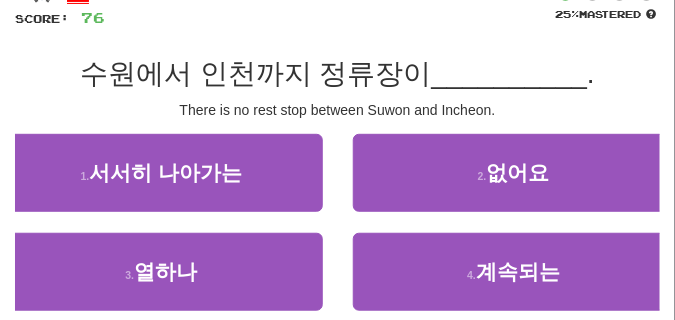 scroll, scrollTop: 150, scrollLeft: 0, axis: vertical 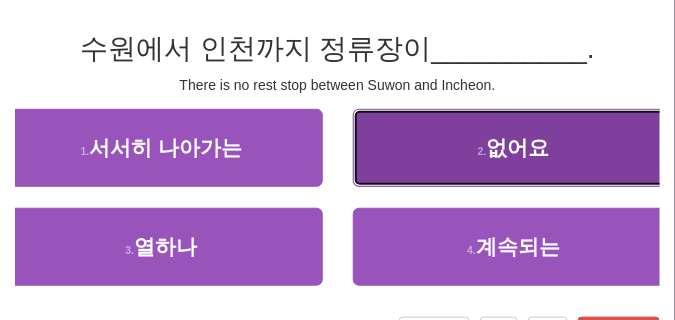 click on "2 .  없어요" at bounding box center (514, 148) 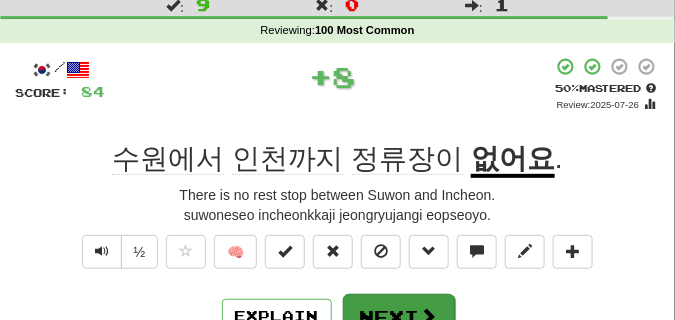 scroll, scrollTop: 50, scrollLeft: 0, axis: vertical 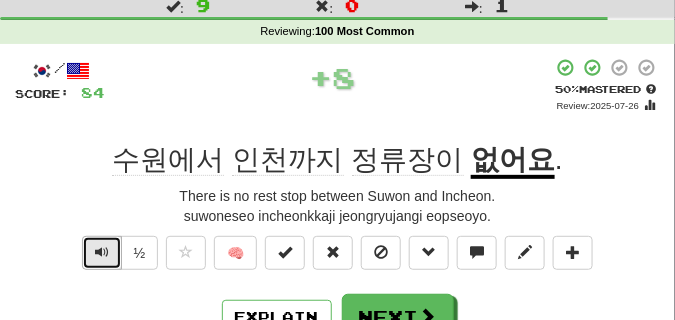 click at bounding box center [102, 252] 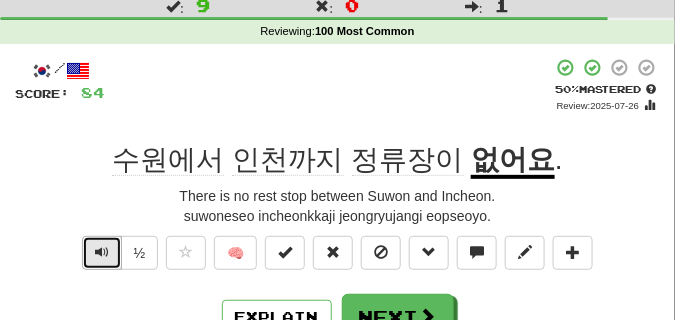 click at bounding box center [102, 252] 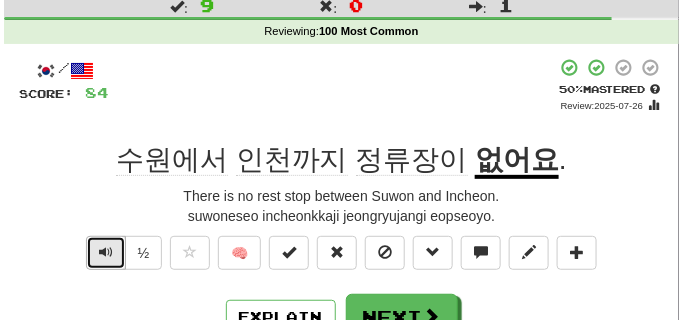 scroll, scrollTop: 100, scrollLeft: 0, axis: vertical 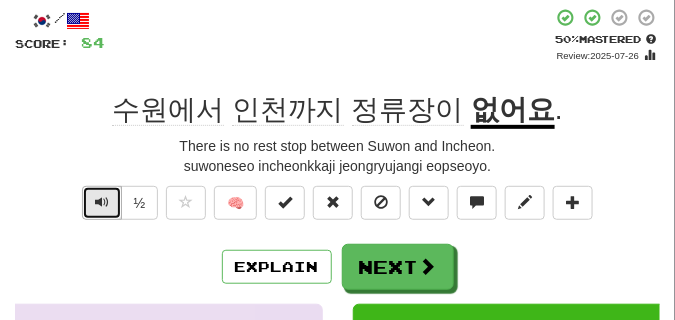 click at bounding box center [102, 202] 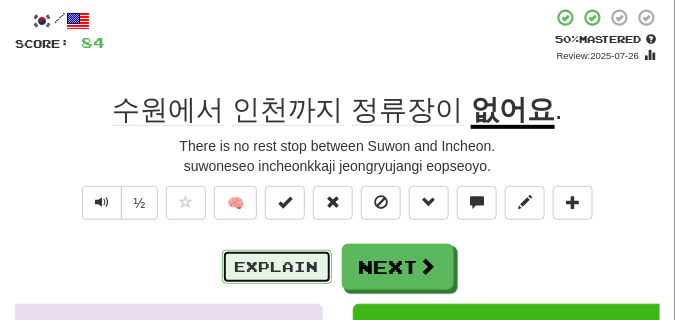 click on "Explain" at bounding box center (277, 267) 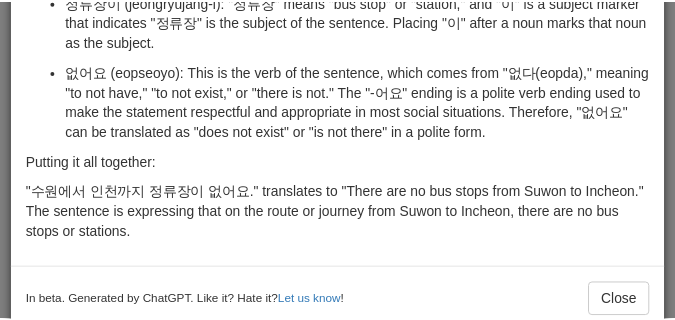 scroll, scrollTop: 337, scrollLeft: 0, axis: vertical 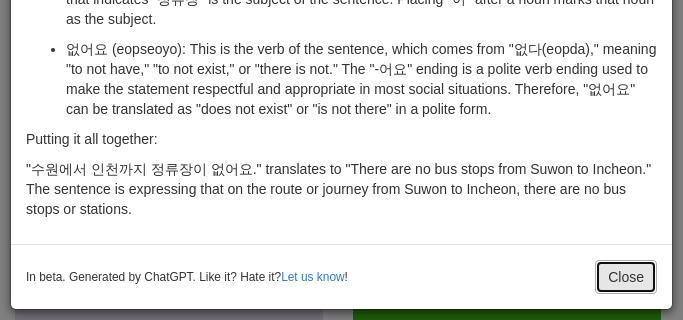 click on "Close" at bounding box center [626, 277] 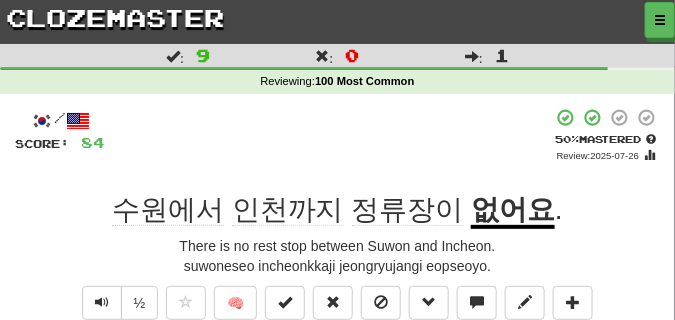 scroll, scrollTop: 50, scrollLeft: 0, axis: vertical 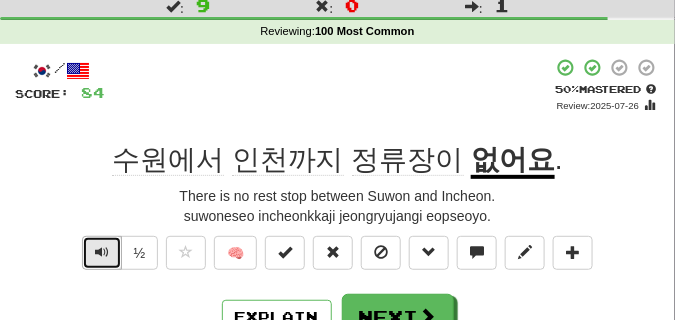 click at bounding box center (102, 253) 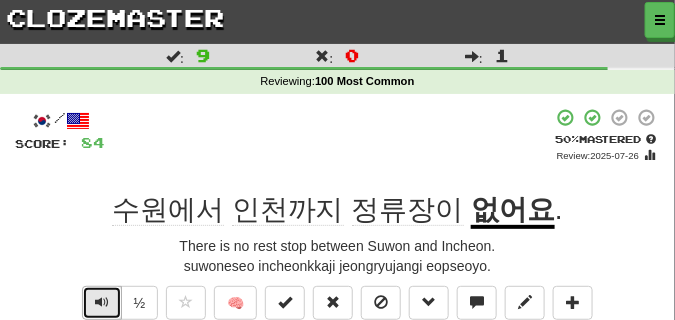 scroll, scrollTop: 50, scrollLeft: 0, axis: vertical 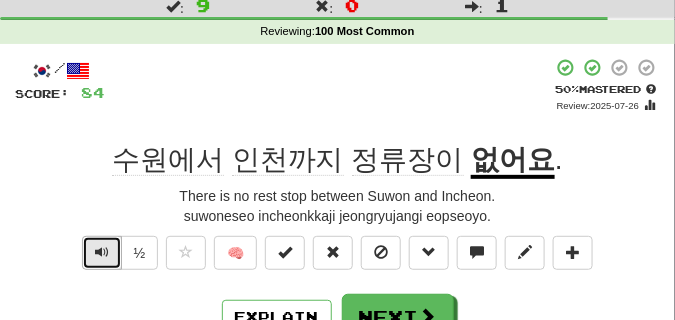 click at bounding box center [102, 252] 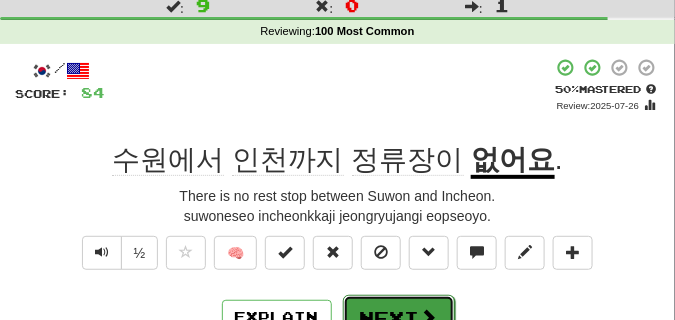 click on "Next" at bounding box center (399, 318) 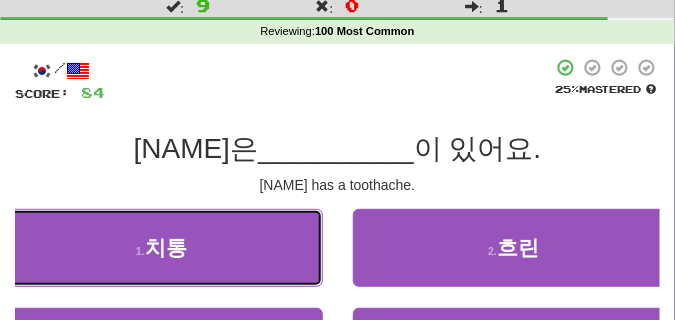 click on "1 .  치통" at bounding box center (161, 248) 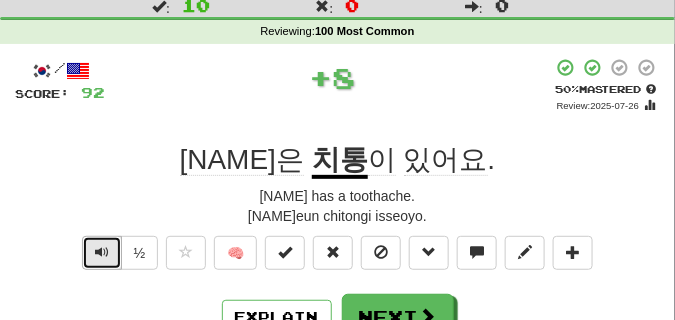 click at bounding box center (102, 253) 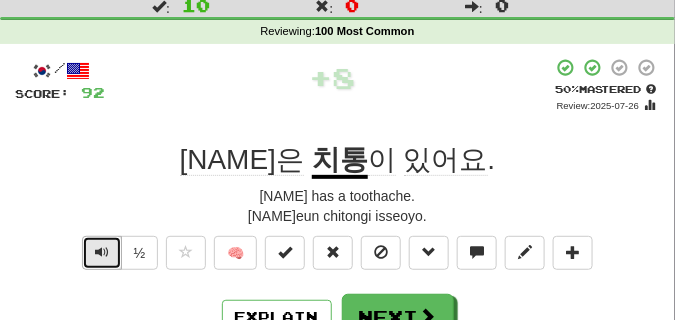 click at bounding box center (102, 253) 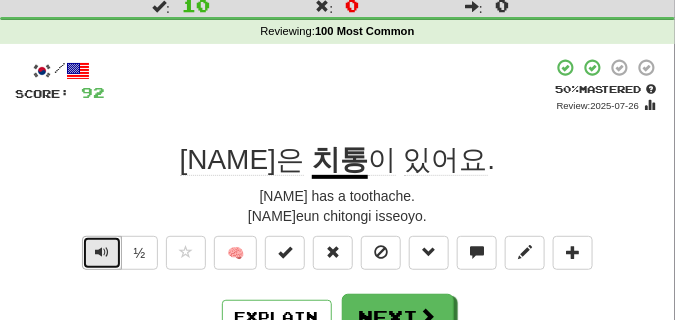 click at bounding box center [102, 253] 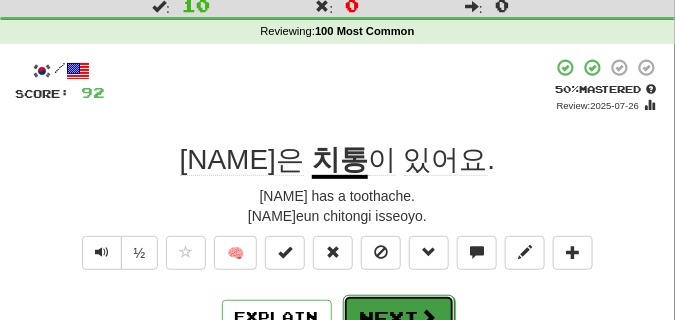 click on "Next" at bounding box center (399, 318) 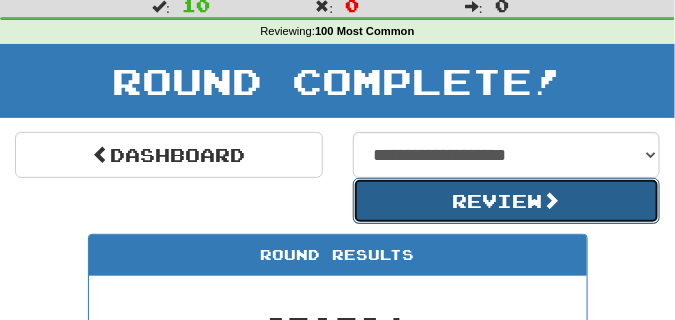 click on "Review" at bounding box center (507, 201) 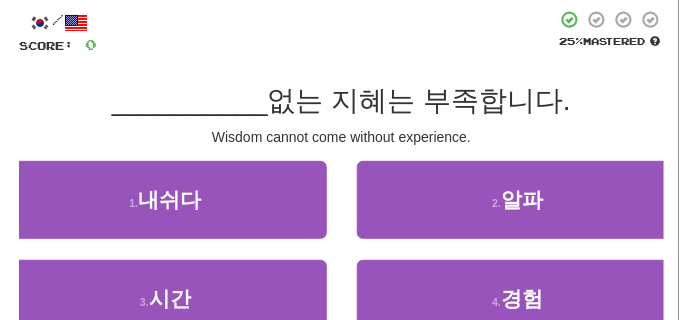 scroll, scrollTop: 100, scrollLeft: 0, axis: vertical 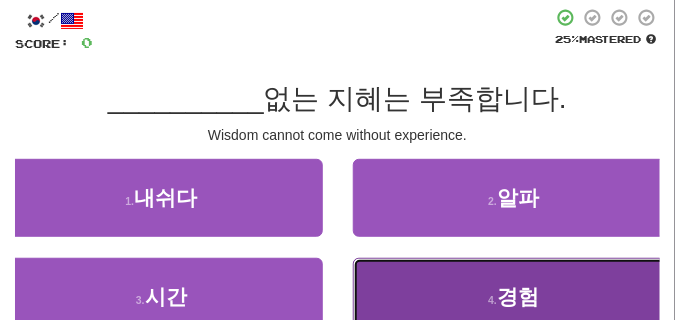 click on "4 .  경험" at bounding box center (514, 297) 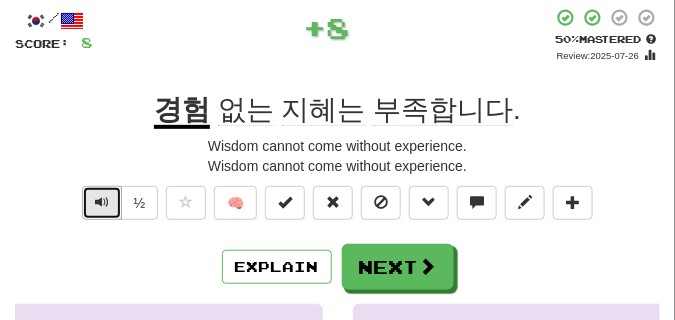 click at bounding box center [102, 202] 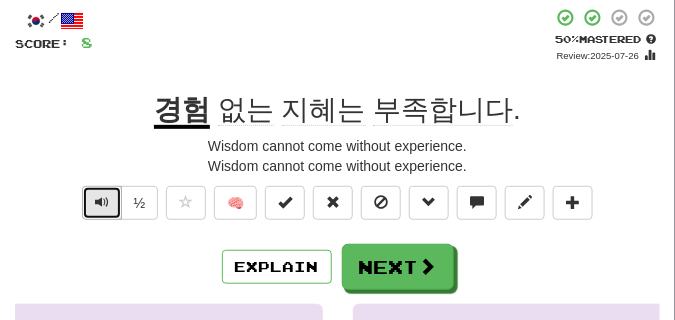 click at bounding box center (102, 202) 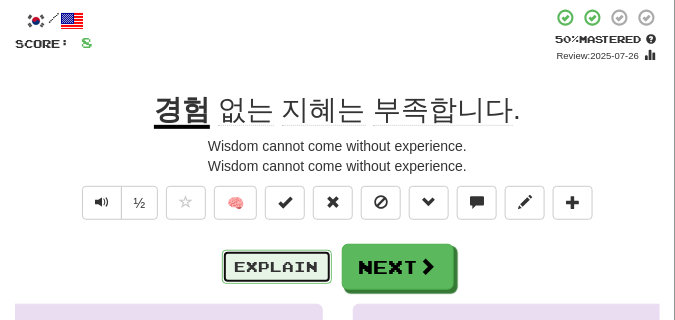 click on "Explain" at bounding box center [277, 267] 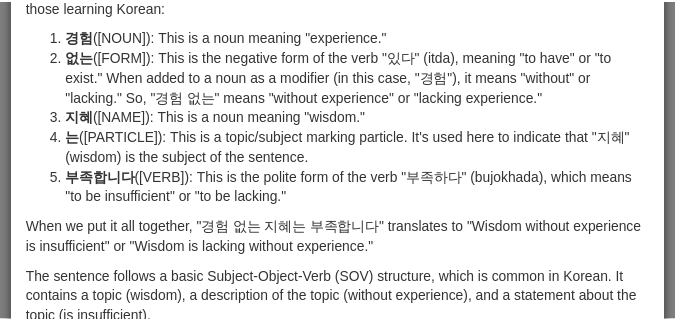 scroll, scrollTop: 250, scrollLeft: 0, axis: vertical 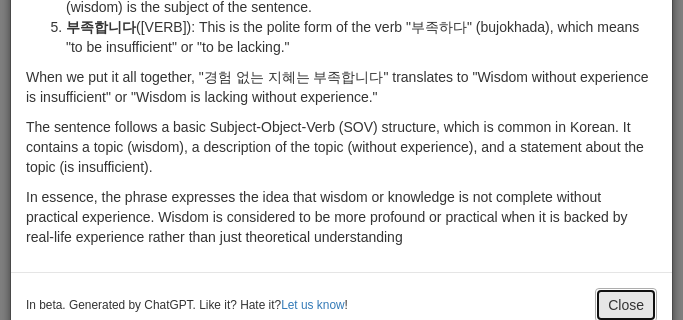 click on "Close" at bounding box center (626, 305) 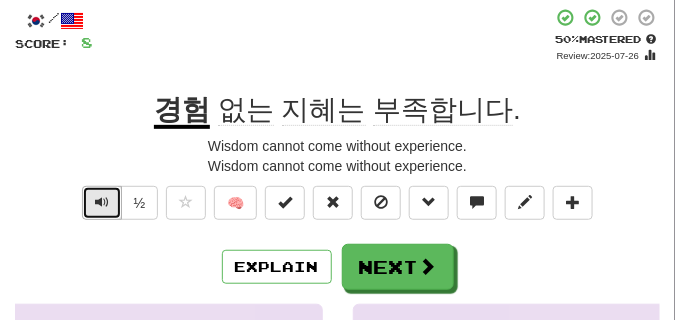 click at bounding box center (102, 202) 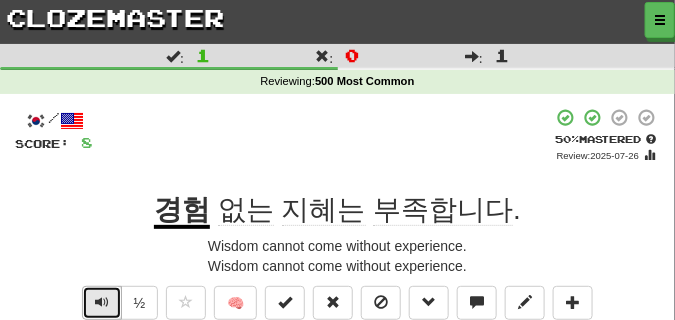 scroll, scrollTop: 50, scrollLeft: 0, axis: vertical 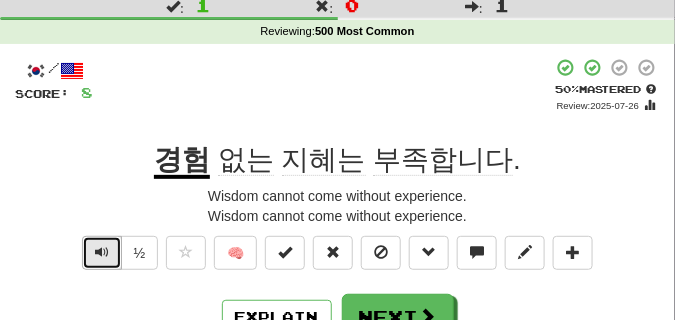 click at bounding box center [102, 252] 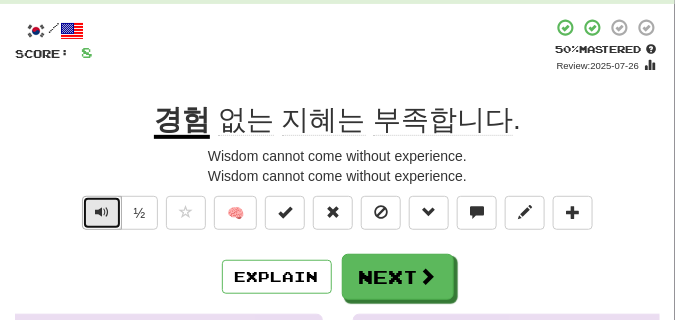 scroll, scrollTop: 150, scrollLeft: 0, axis: vertical 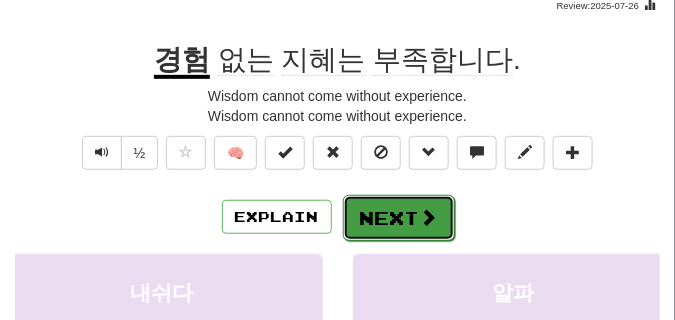 click on "Next" at bounding box center (399, 218) 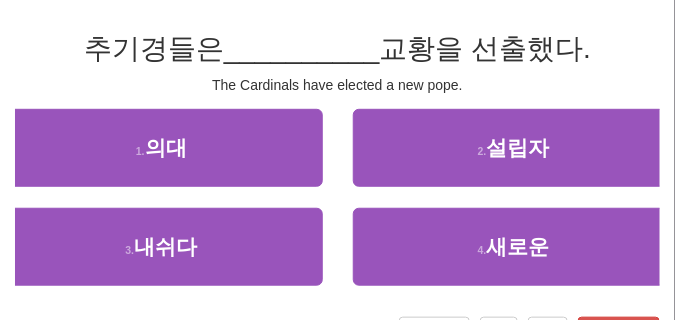 scroll, scrollTop: 100, scrollLeft: 0, axis: vertical 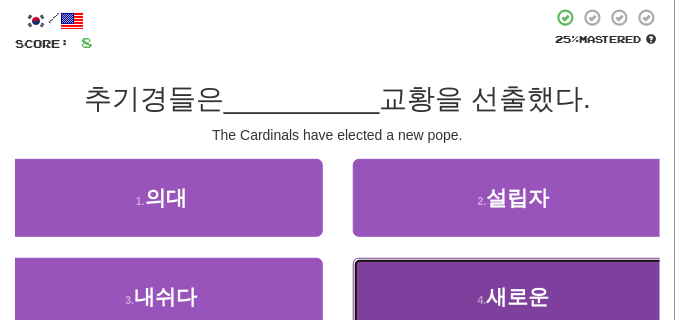 click on "4 .  새로운" at bounding box center (514, 297) 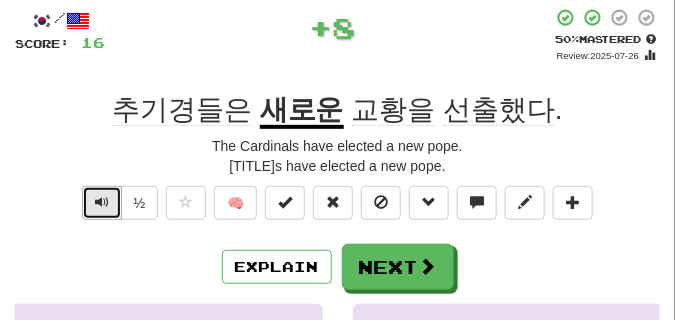 click at bounding box center (102, 202) 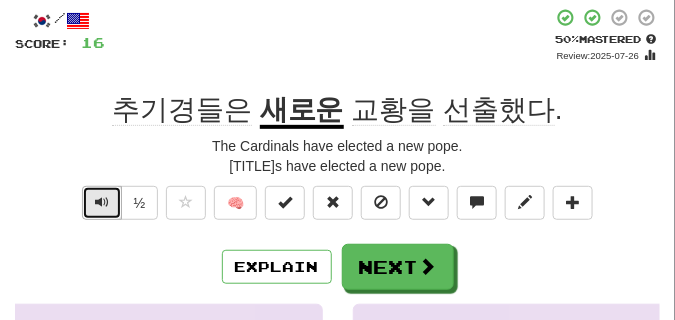 click at bounding box center (102, 202) 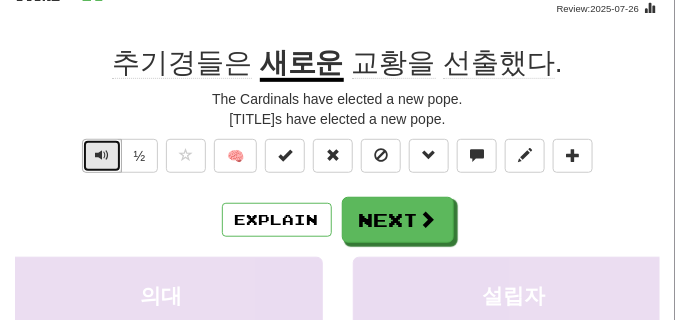 scroll, scrollTop: 150, scrollLeft: 0, axis: vertical 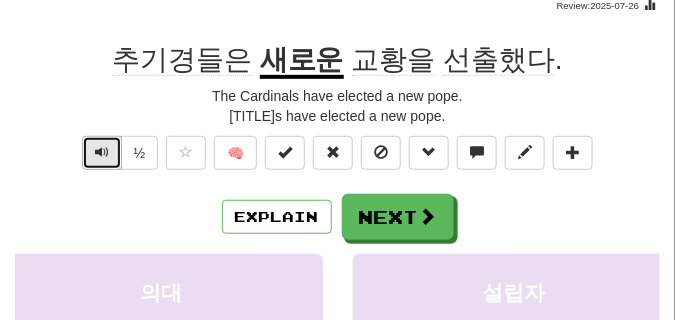 click at bounding box center (102, 152) 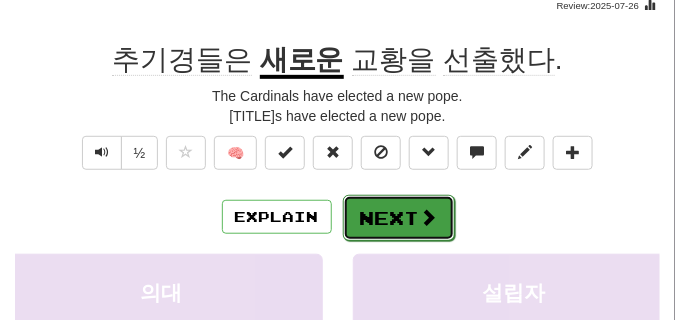 click on "Next" at bounding box center [399, 218] 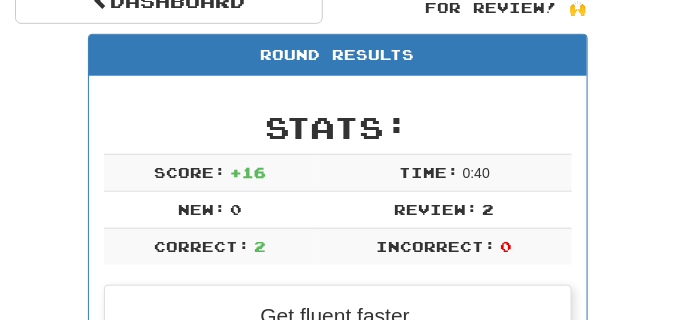 scroll, scrollTop: 188, scrollLeft: 0, axis: vertical 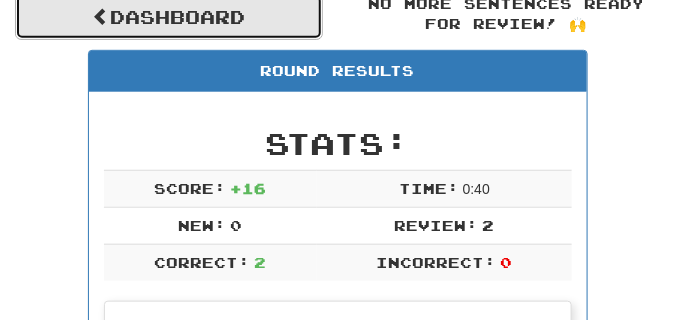 click on "Dashboard" at bounding box center (169, 17) 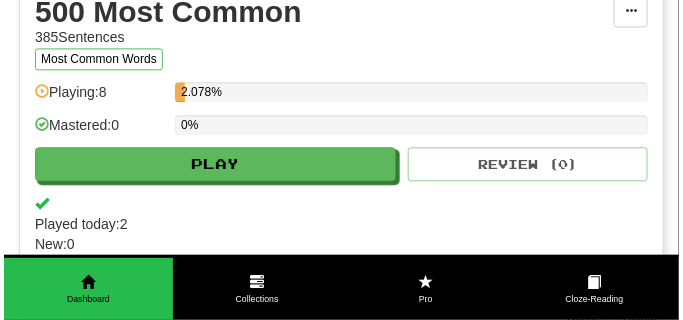 scroll, scrollTop: 750, scrollLeft: 0, axis: vertical 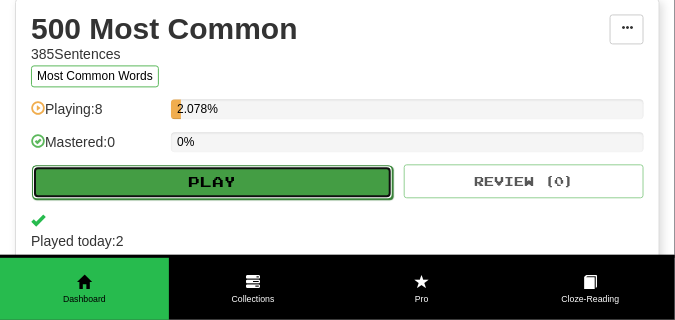 click on "Play" at bounding box center [212, 182] 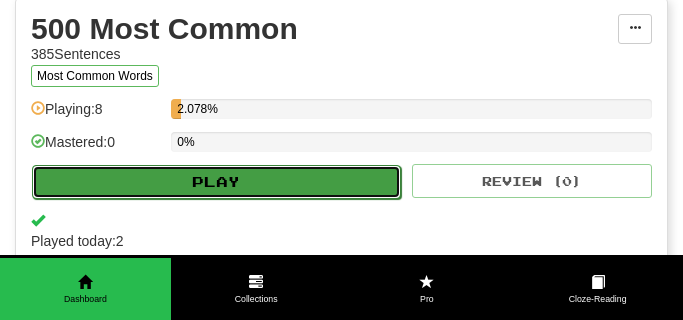 select on "**" 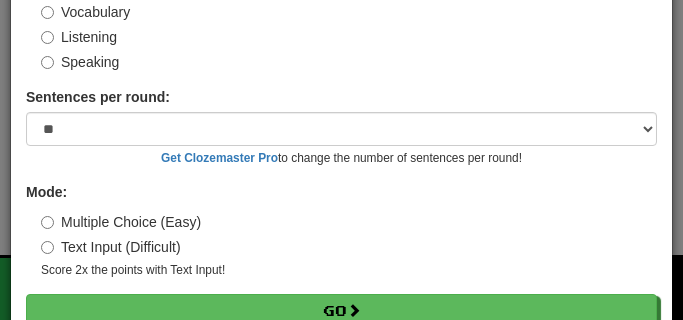 scroll, scrollTop: 169, scrollLeft: 0, axis: vertical 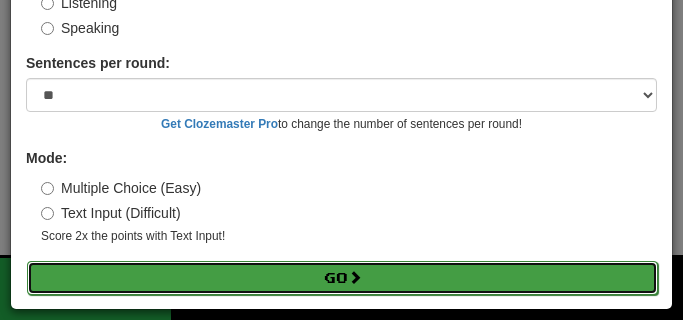 click on "Go" at bounding box center [342, 278] 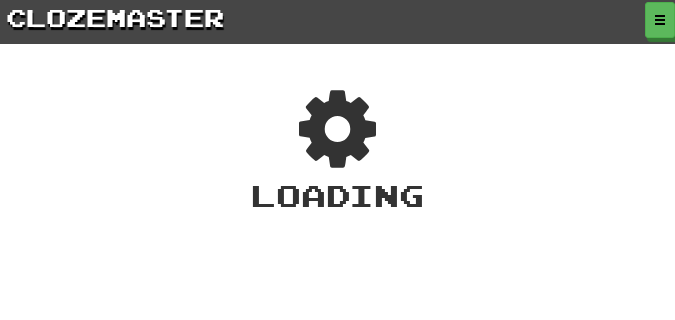 scroll, scrollTop: 0, scrollLeft: 0, axis: both 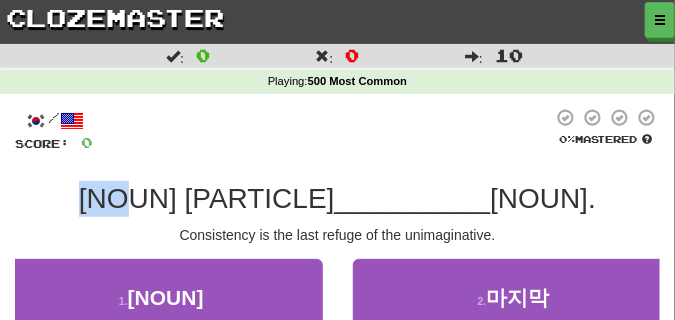 drag, startPoint x: 50, startPoint y: 204, endPoint x: 133, endPoint y: 208, distance: 83.09633 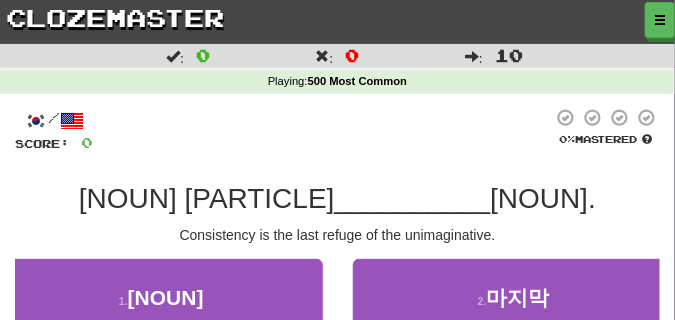 click on "/  Score:   0 0 %  Mastered 일관성은 상상력의  __________  피난처입니다. Consistency is the last refuge of the unimaginative. 1 .  스쿠버 2 .  마지막 3 .  서식지 4 .  예측됨  Help!  Report" at bounding box center [337, 311] 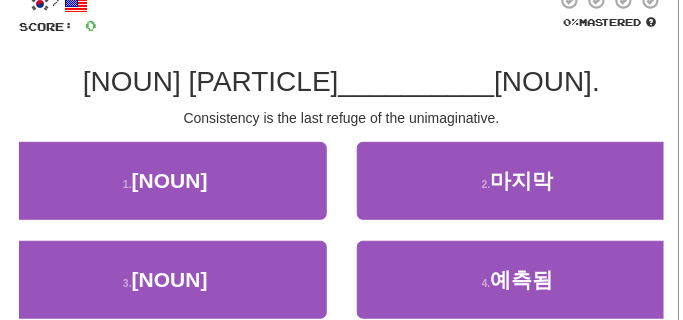 scroll, scrollTop: 100, scrollLeft: 0, axis: vertical 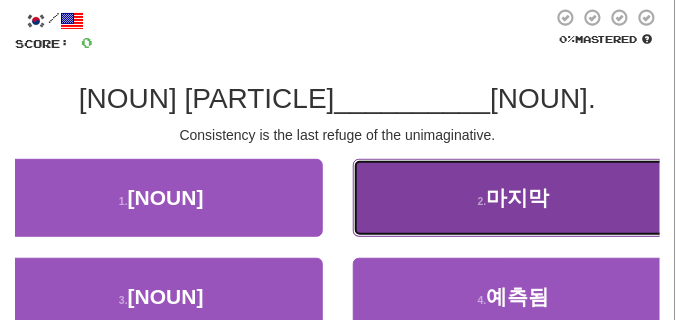click on "2 ." at bounding box center [482, 201] 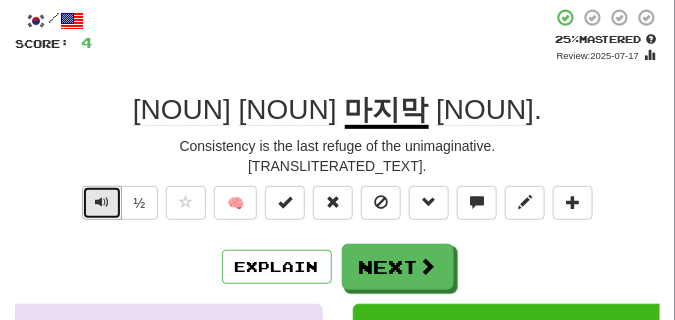 click at bounding box center (102, 203) 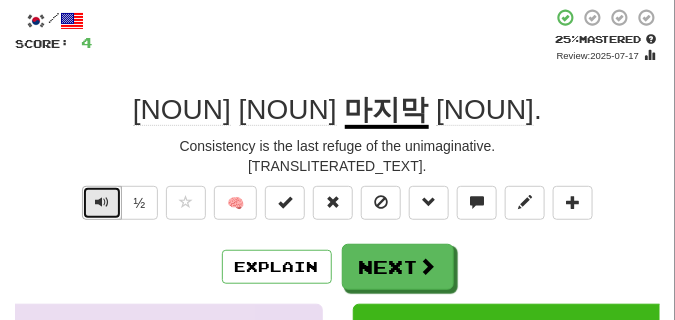 click at bounding box center (102, 202) 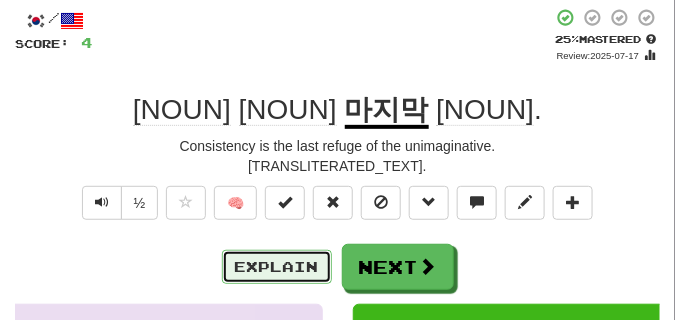 click on "Explain" at bounding box center [277, 267] 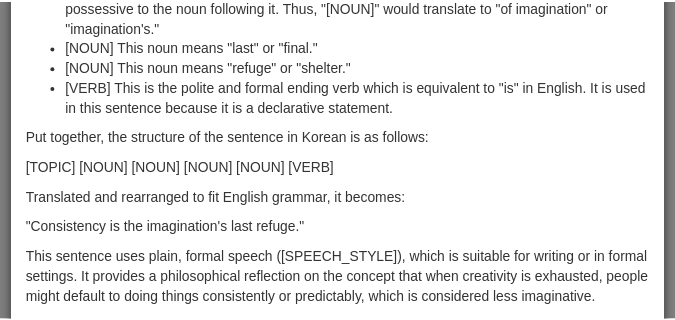 scroll, scrollTop: 357, scrollLeft: 0, axis: vertical 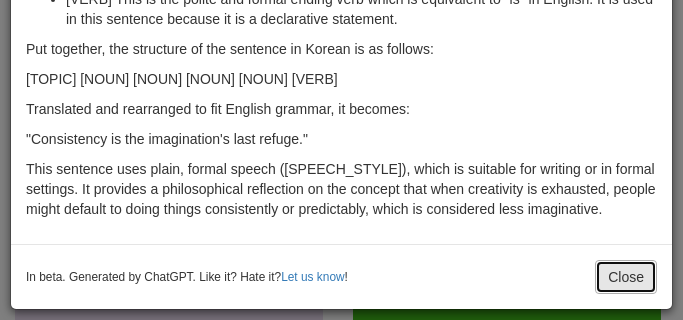 click on "Close" at bounding box center [626, 277] 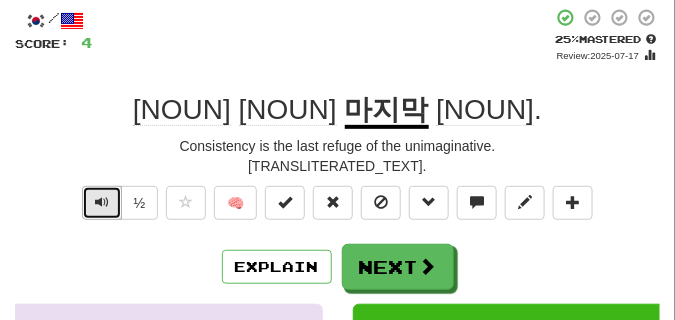 click at bounding box center [102, 202] 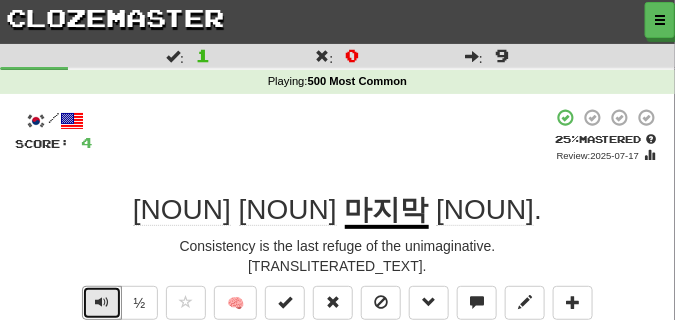 scroll, scrollTop: 100, scrollLeft: 0, axis: vertical 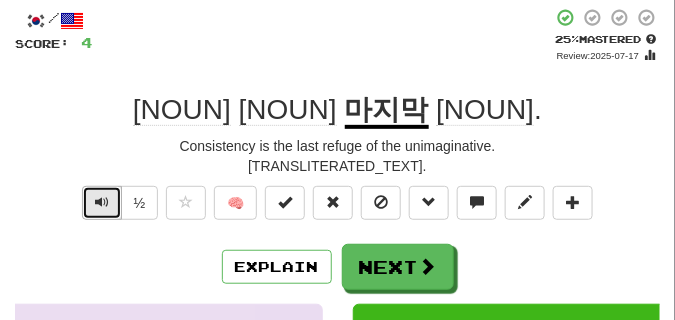 click at bounding box center [102, 202] 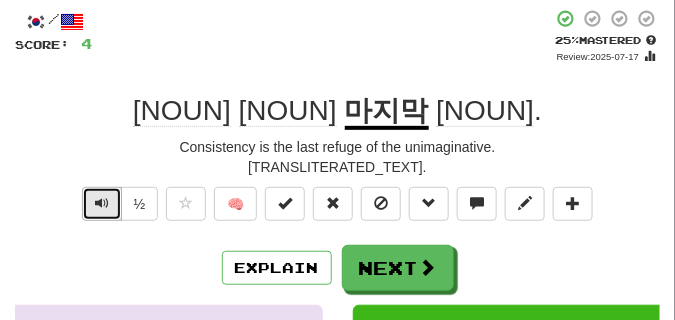 scroll, scrollTop: 100, scrollLeft: 0, axis: vertical 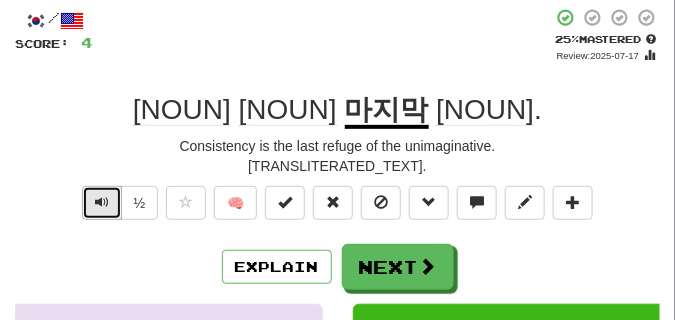 click at bounding box center (102, 202) 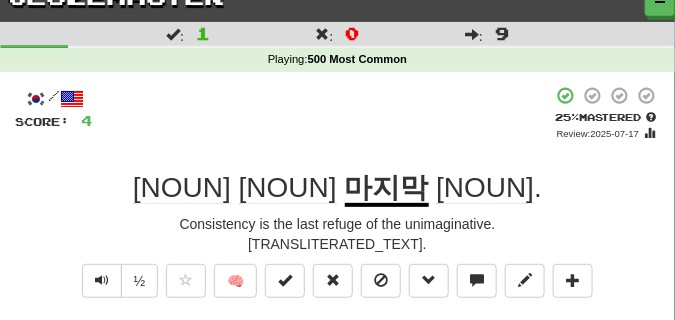 scroll, scrollTop: 0, scrollLeft: 0, axis: both 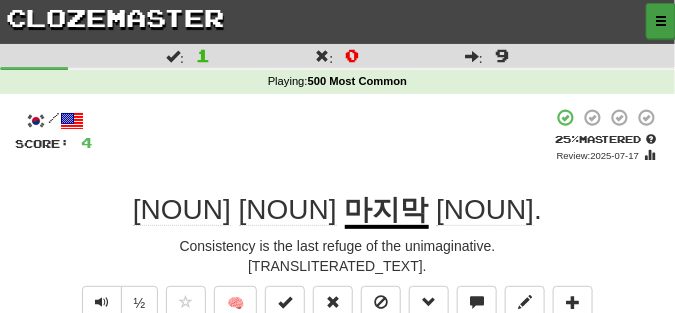 click at bounding box center [661, 21] 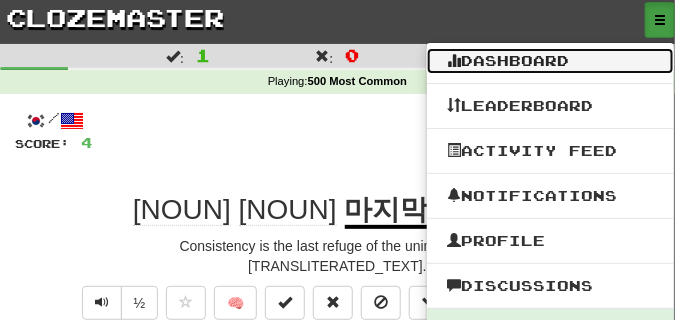 click on "Dashboard" at bounding box center (550, 61) 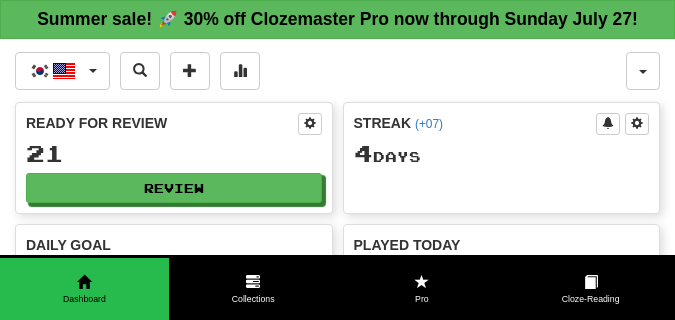 scroll, scrollTop: 0, scrollLeft: 0, axis: both 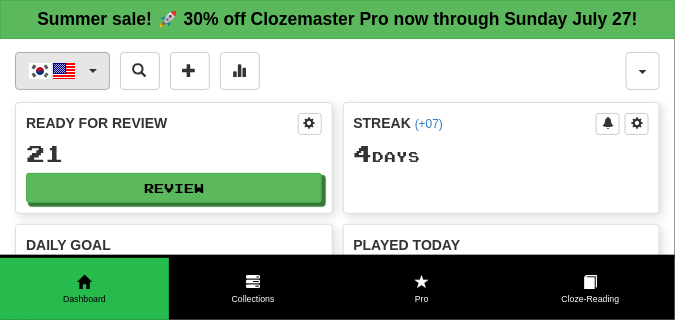 click on "한국어  /  English" 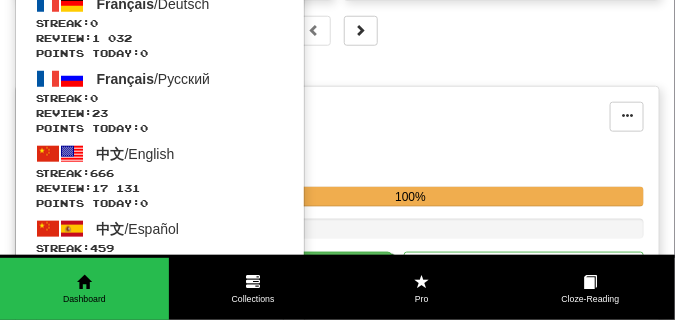 scroll, scrollTop: 400, scrollLeft: 0, axis: vertical 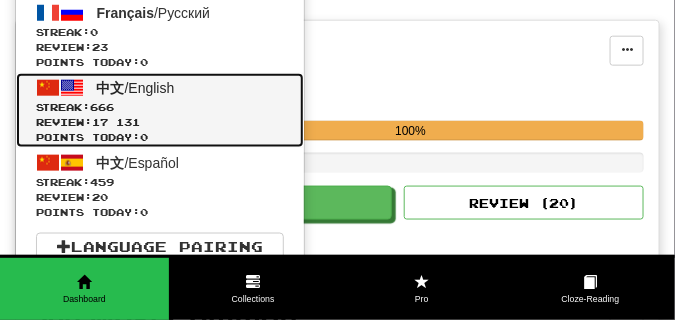 click on "Review:  17 131" 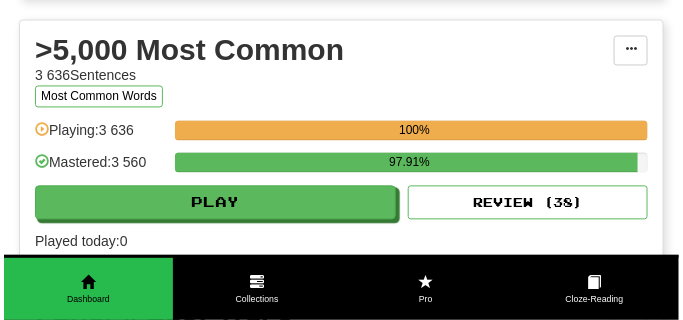 scroll, scrollTop: 2100, scrollLeft: 0, axis: vertical 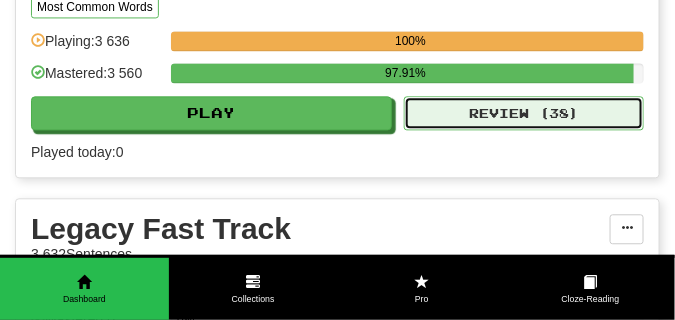 click on "Review ( 38 )" 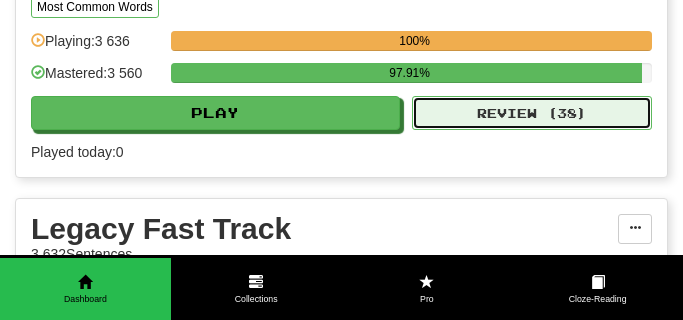 select on "**" 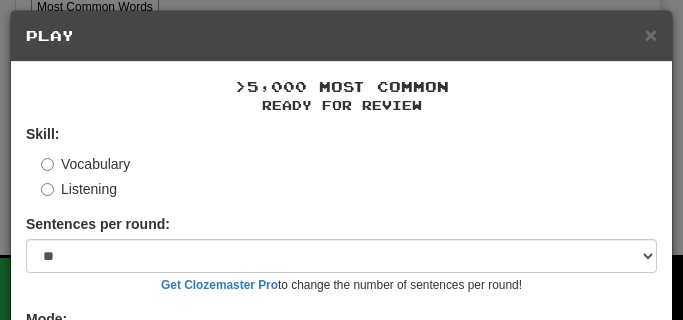 scroll, scrollTop: 161, scrollLeft: 0, axis: vertical 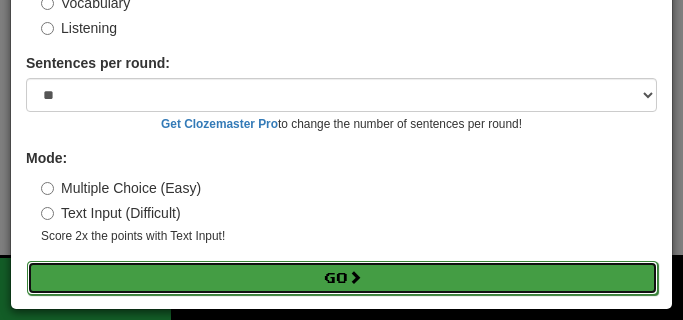 click on "Go" at bounding box center [342, 278] 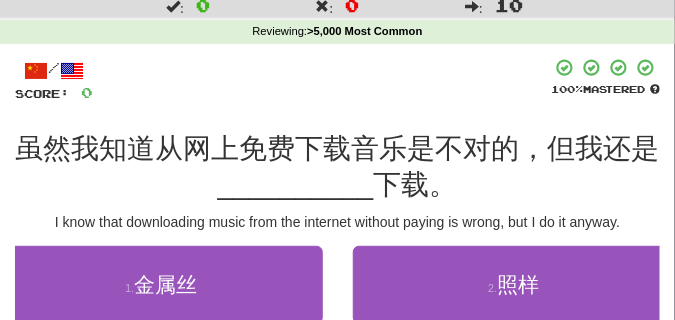 scroll, scrollTop: 200, scrollLeft: 0, axis: vertical 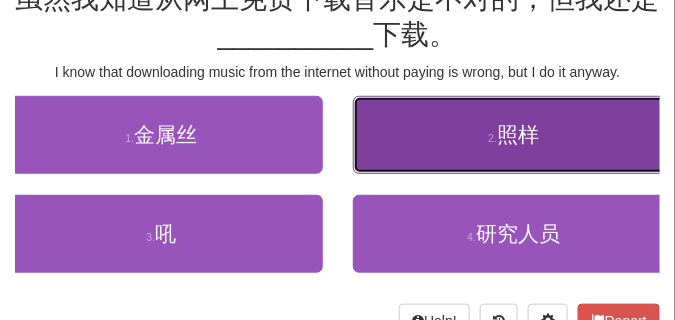 click on "2 .  照样" at bounding box center (514, 135) 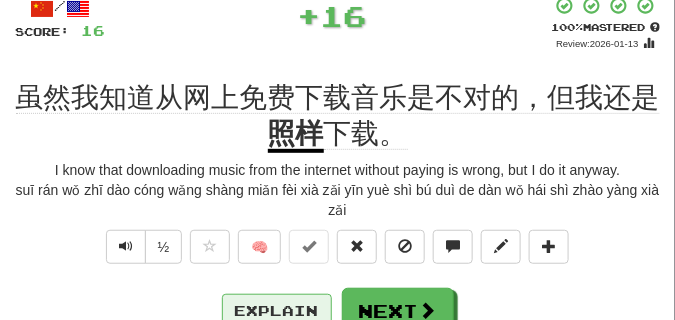 scroll, scrollTop: 110, scrollLeft: 0, axis: vertical 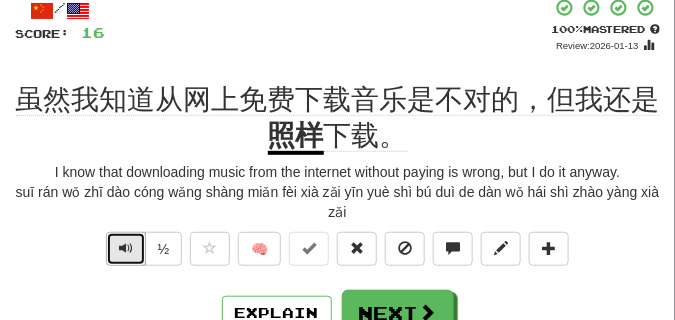 click at bounding box center (126, 248) 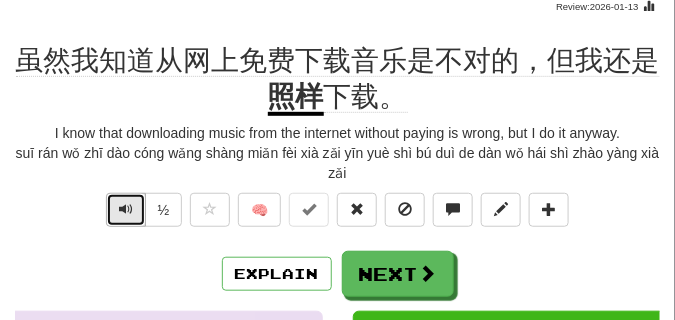 scroll, scrollTop: 150, scrollLeft: 0, axis: vertical 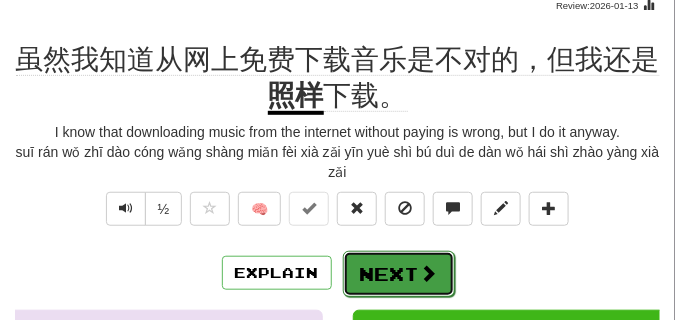 click on "Next" at bounding box center (399, 274) 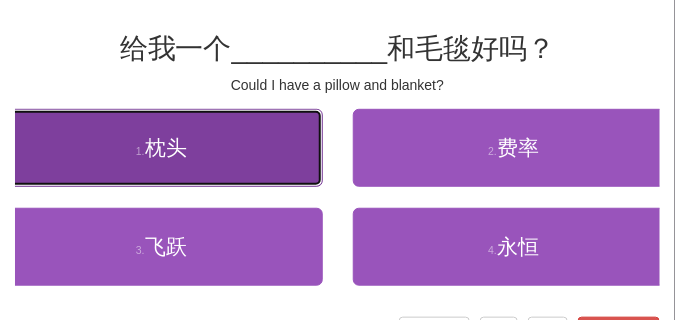click on "1 .  枕头" at bounding box center [161, 148] 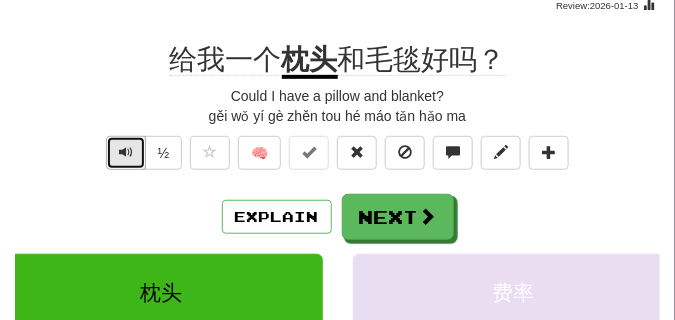 click at bounding box center (126, 152) 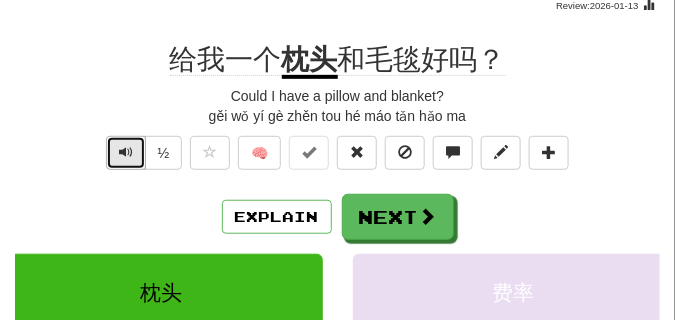click at bounding box center [126, 152] 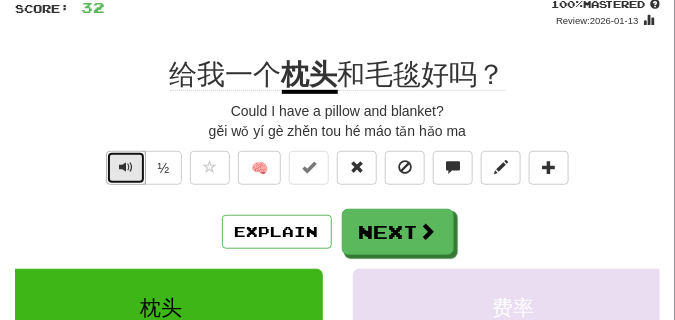 scroll, scrollTop: 150, scrollLeft: 0, axis: vertical 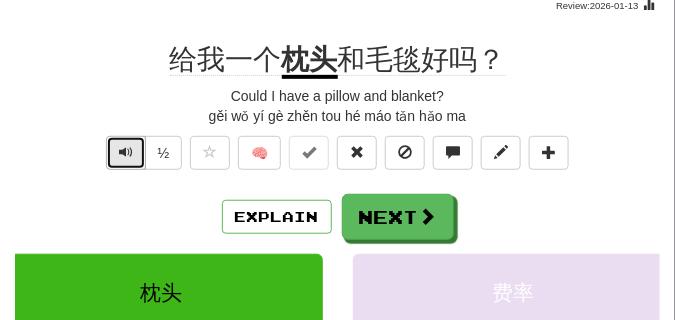 click at bounding box center [126, 152] 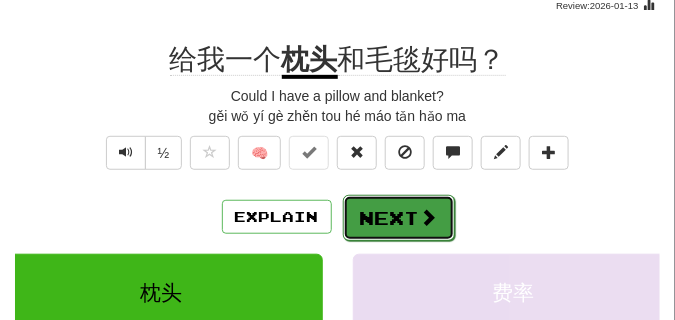 click on "Next" at bounding box center [399, 218] 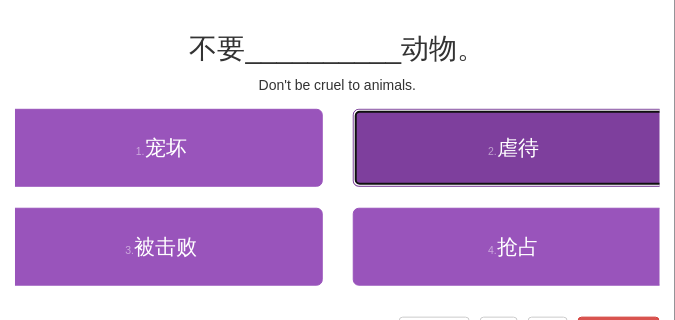 click on "2 .  虐待" at bounding box center [514, 148] 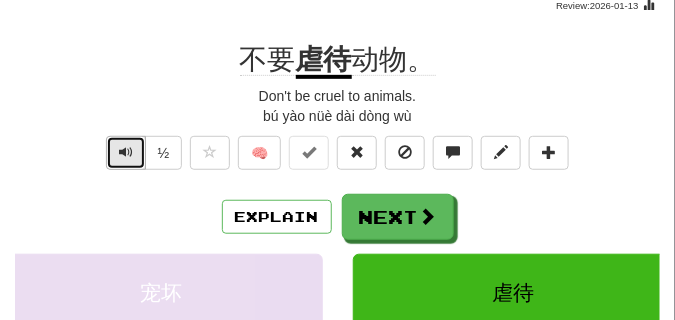 click at bounding box center [126, 152] 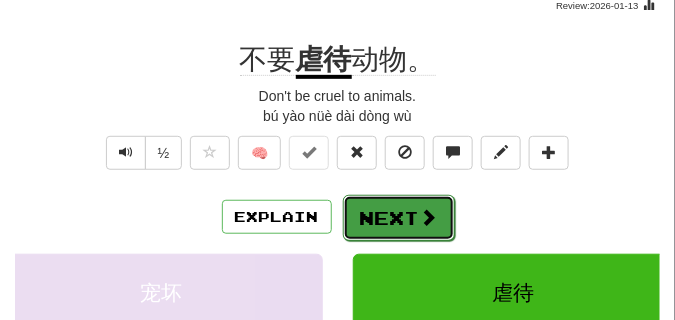 click on "Next" at bounding box center [399, 218] 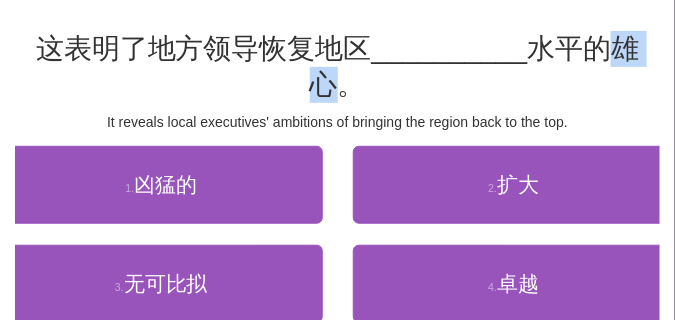 drag, startPoint x: 616, startPoint y: 57, endPoint x: 343, endPoint y: 94, distance: 275.4959 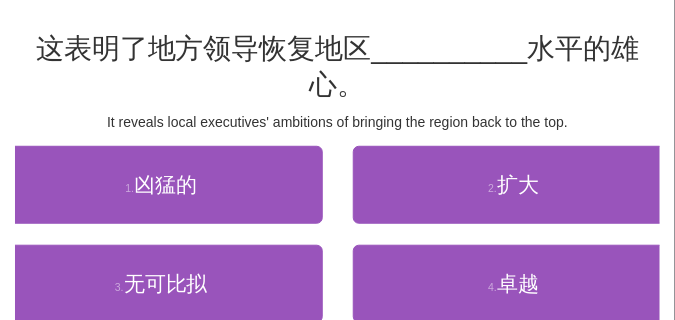 click on "/ Score: 48 100 % Mastered 这表明了地方领导恢复地区 [MASK] 水平的雄心。 It reveals local executives' ambitions of bringing the region back to the top. 1 . 凶猛的 2 . 扩大 3 . 无可比拟 4 . 卓越 Help! Report" at bounding box center (337, 172) 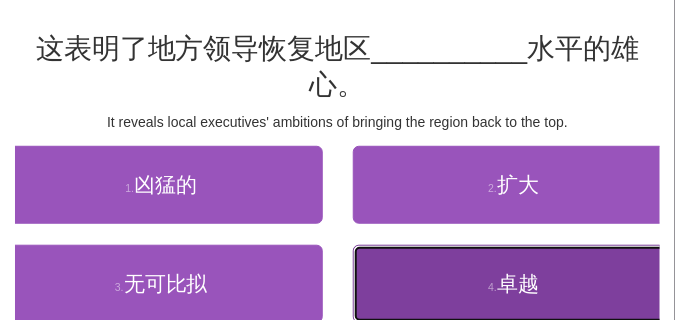click on "4 .  卓越" at bounding box center [514, 284] 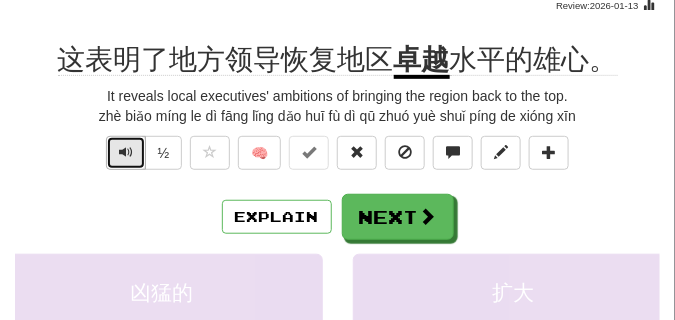 click at bounding box center [126, 153] 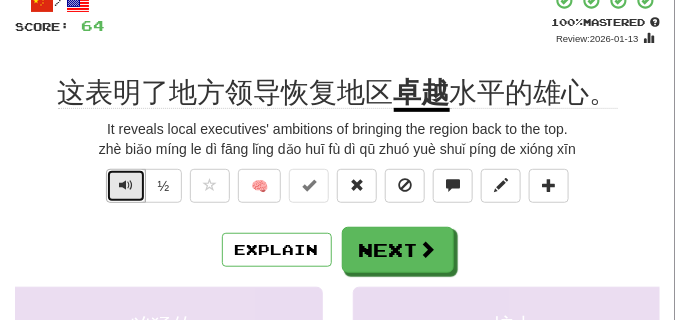 scroll, scrollTop: 100, scrollLeft: 0, axis: vertical 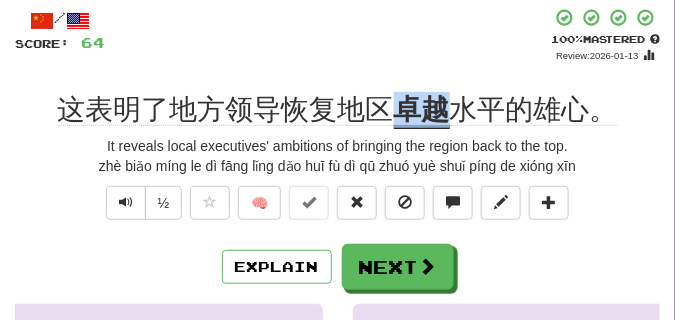 drag, startPoint x: 403, startPoint y: 107, endPoint x: 459, endPoint y: 108, distance: 56.008926 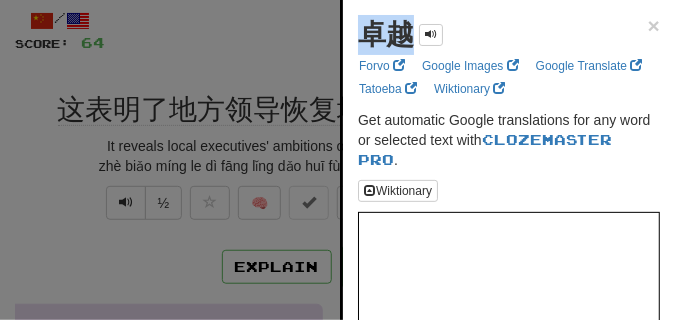 drag, startPoint x: 364, startPoint y: 41, endPoint x: 407, endPoint y: 38, distance: 43.104523 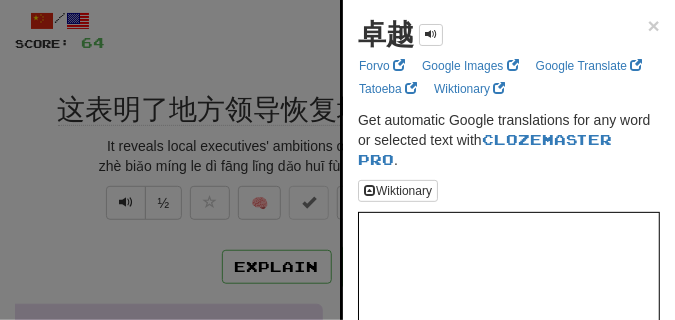 click at bounding box center [337, 160] 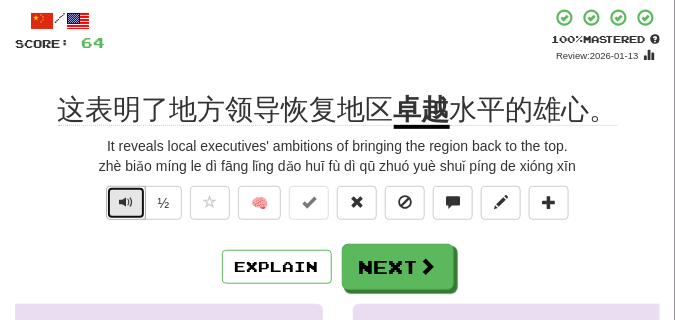 click at bounding box center [126, 203] 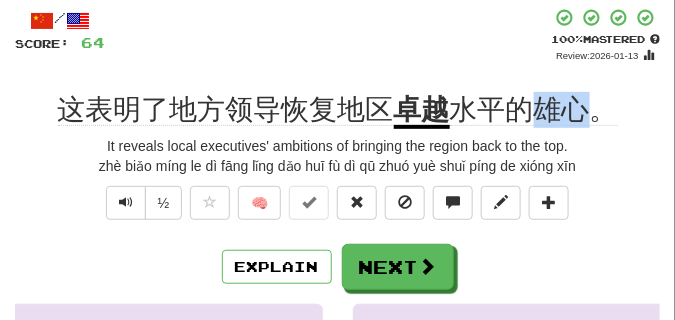 drag, startPoint x: 542, startPoint y: 107, endPoint x: 590, endPoint y: 115, distance: 48.6621 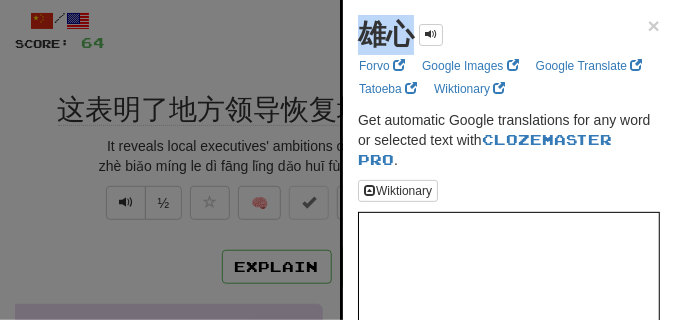 drag, startPoint x: 357, startPoint y: 41, endPoint x: 407, endPoint y: 41, distance: 50 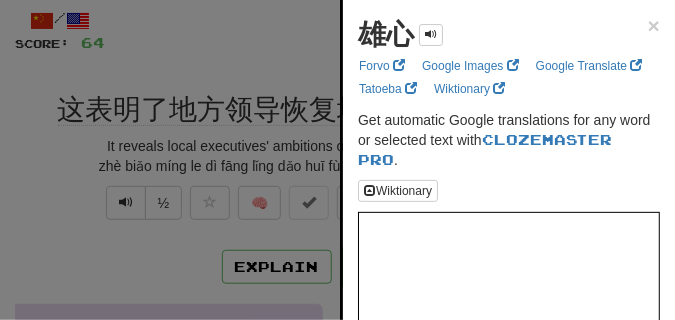 click at bounding box center (337, 160) 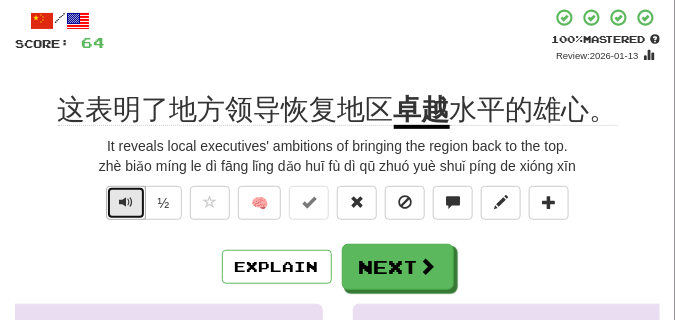click at bounding box center (126, 202) 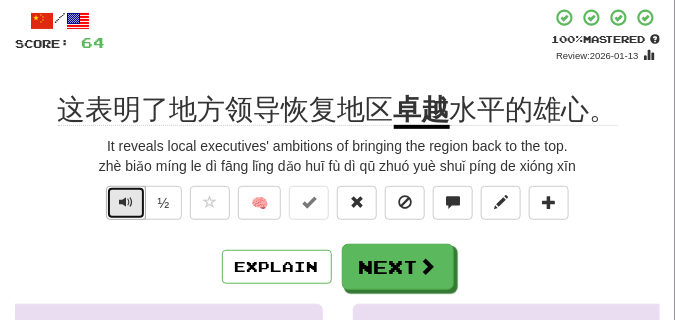 click at bounding box center [126, 202] 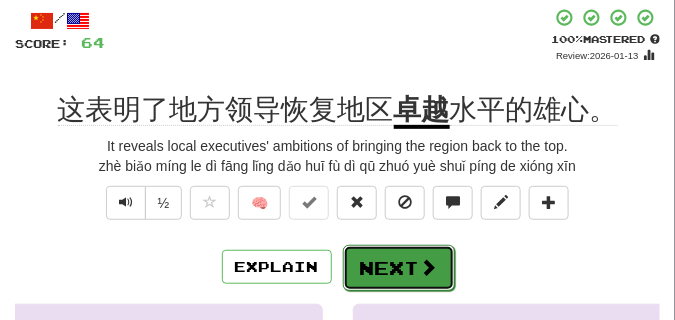 click on "Next" at bounding box center (399, 268) 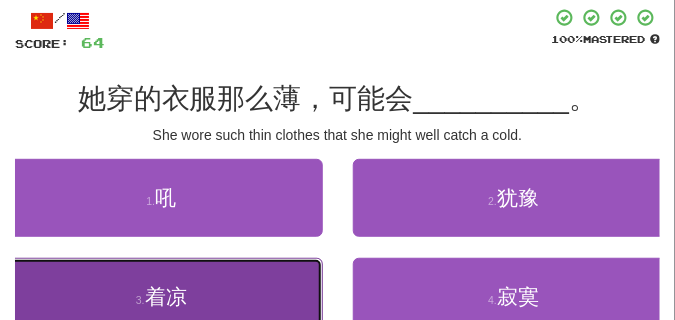 click on "3 .  着凉" at bounding box center [161, 297] 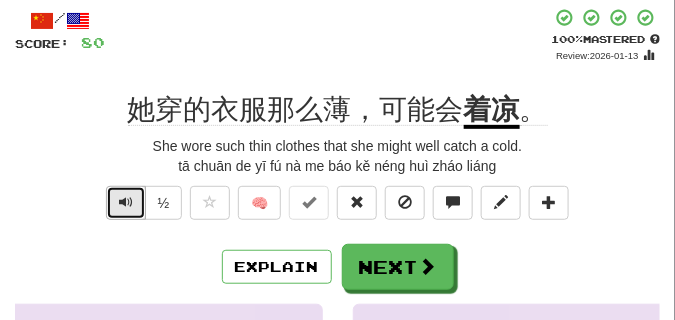 click at bounding box center [126, 202] 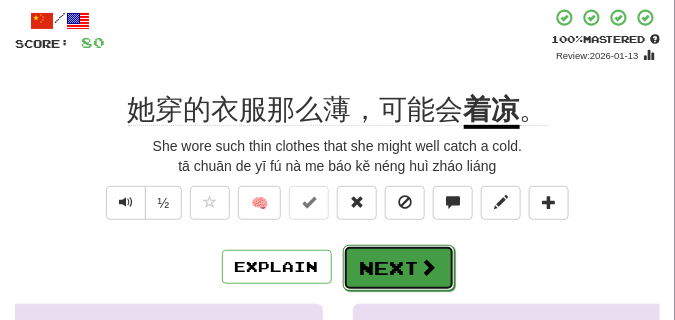 click on "Next" at bounding box center [399, 268] 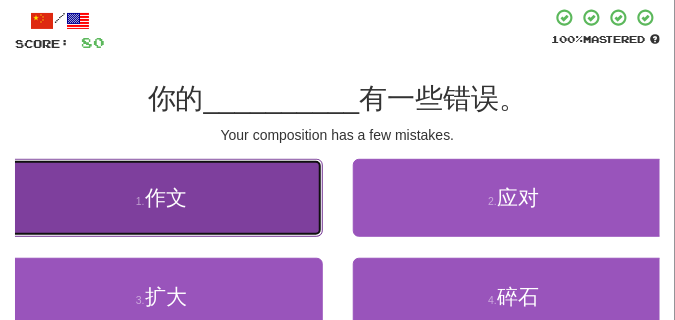 click on "1 .  作文" at bounding box center (161, 198) 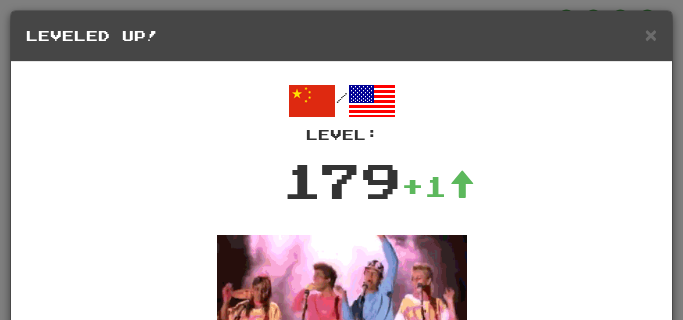 click on "Leveled Up!" at bounding box center (341, 36) 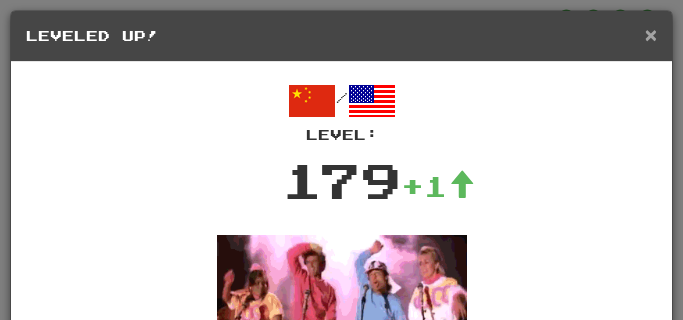click on "×" at bounding box center [651, 34] 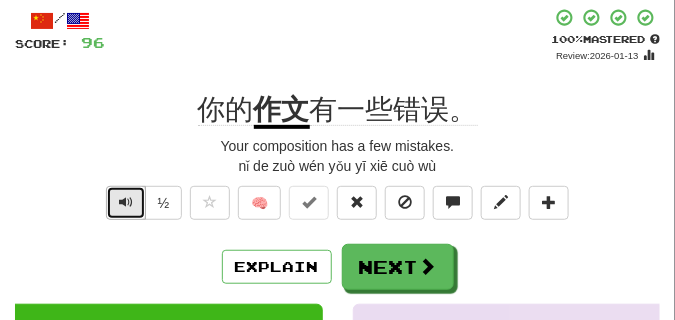 click at bounding box center (126, 202) 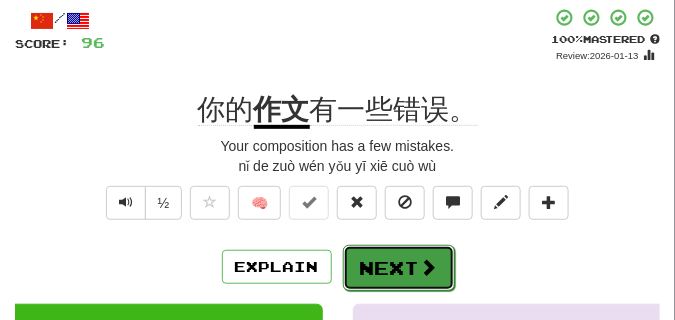 click on "Next" at bounding box center [399, 268] 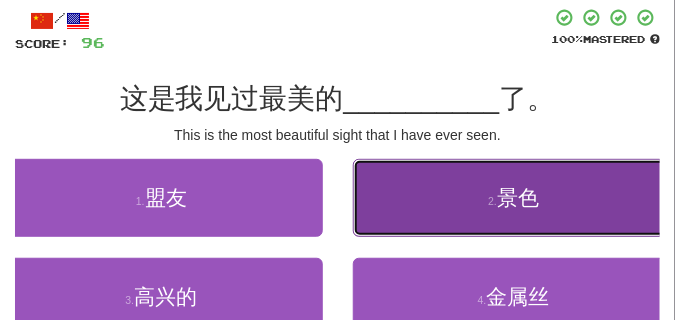 click on "2 .  景色" at bounding box center [514, 198] 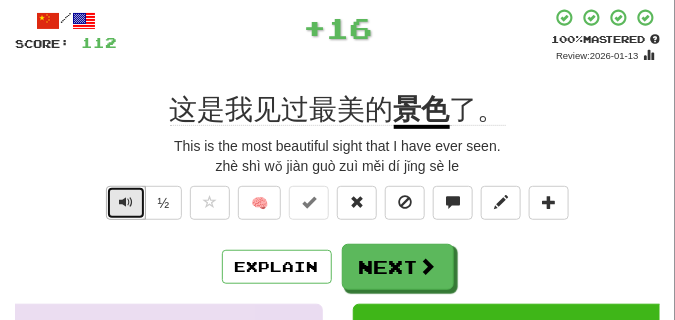 click at bounding box center [126, 202] 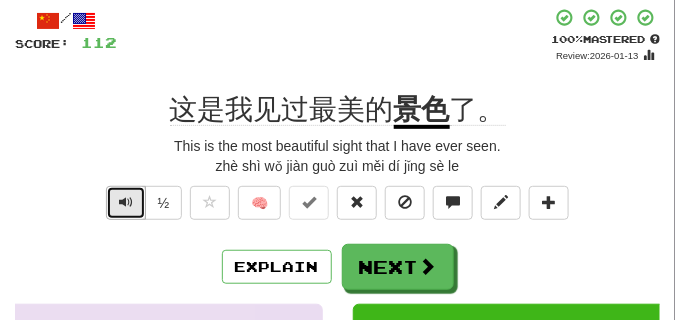 click at bounding box center (126, 202) 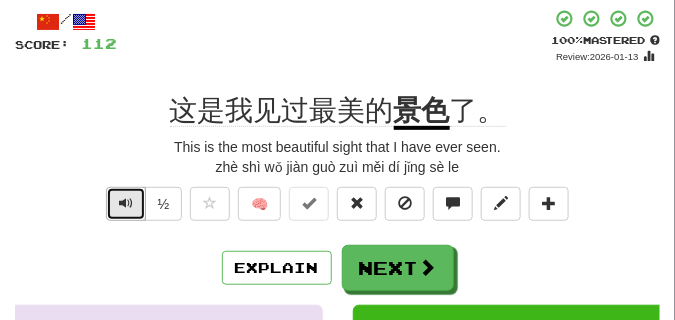 scroll, scrollTop: 100, scrollLeft: 0, axis: vertical 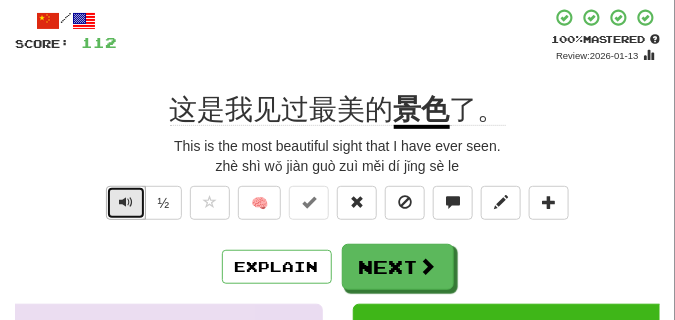 click at bounding box center [126, 202] 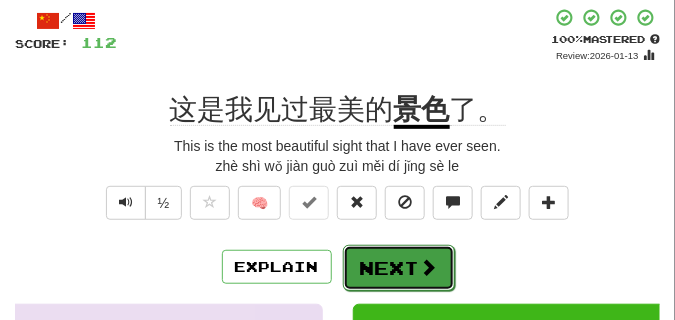 click on "Next" at bounding box center (399, 268) 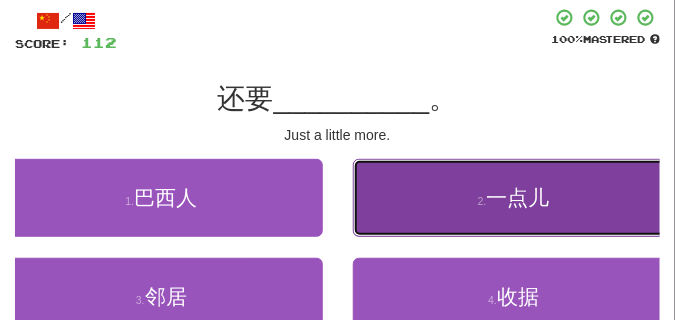 click on "2 .  一点儿" at bounding box center [514, 198] 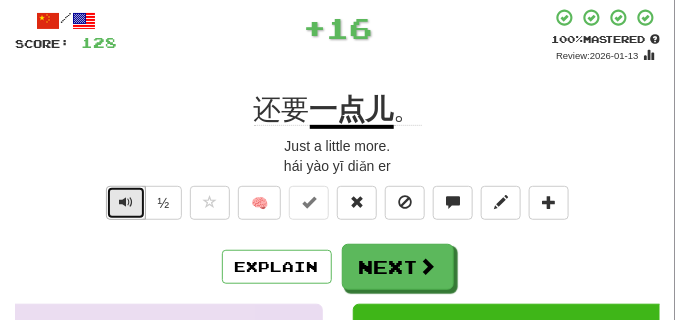 click at bounding box center [126, 202] 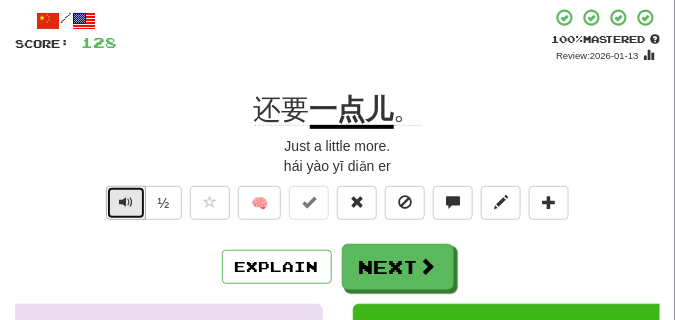 click at bounding box center [126, 202] 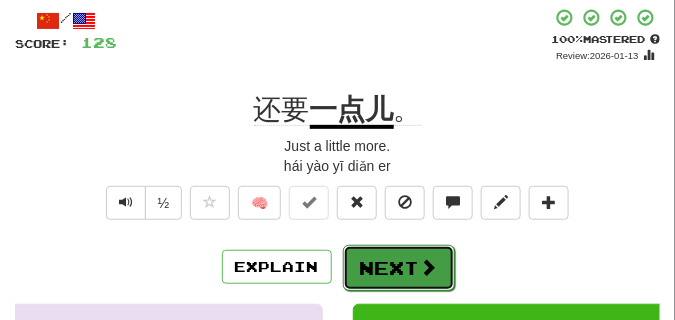 click on "Next" at bounding box center [399, 268] 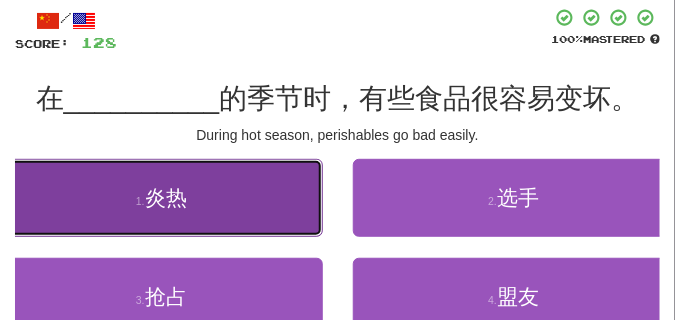 click on "1 .  炎热" at bounding box center (161, 198) 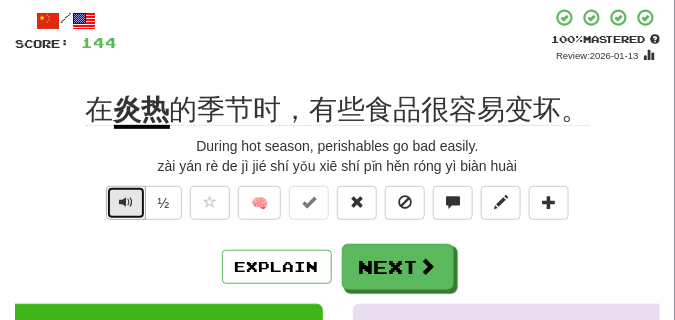 click at bounding box center (126, 202) 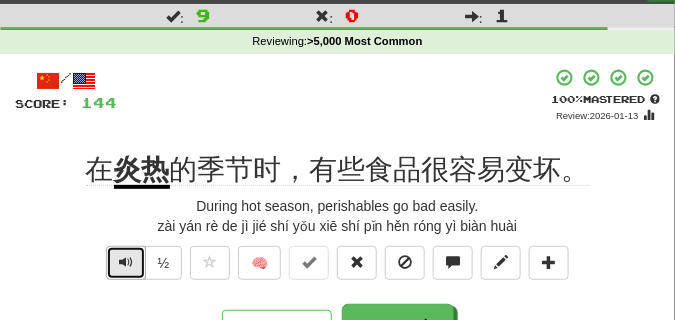 scroll, scrollTop: 100, scrollLeft: 0, axis: vertical 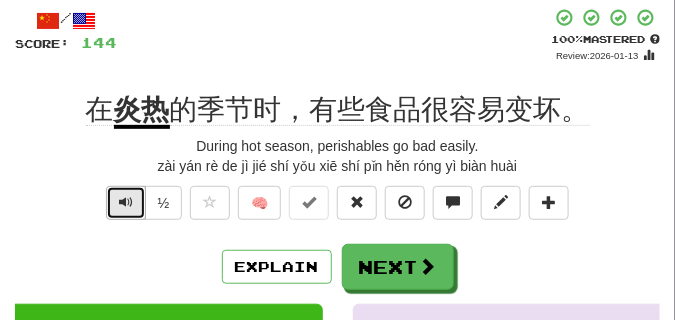 click at bounding box center (126, 202) 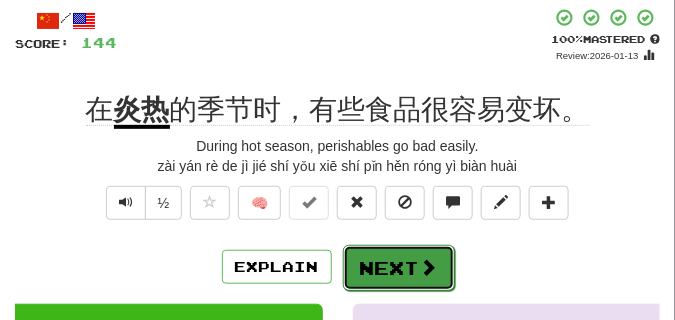 click on "Next" at bounding box center [399, 268] 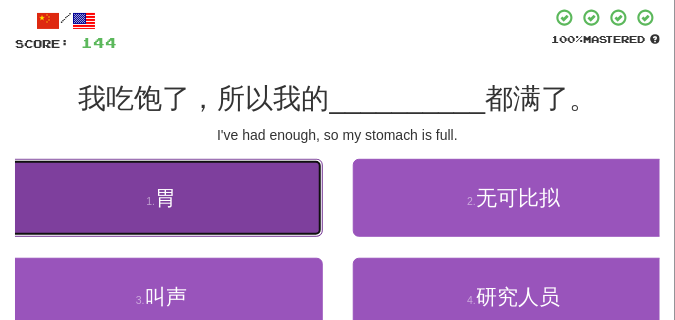click on "胃" at bounding box center [165, 197] 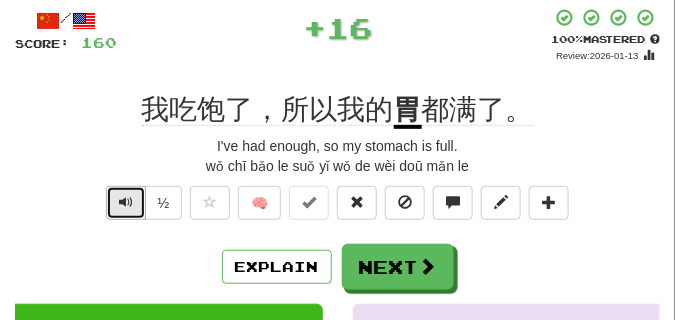 click at bounding box center [126, 202] 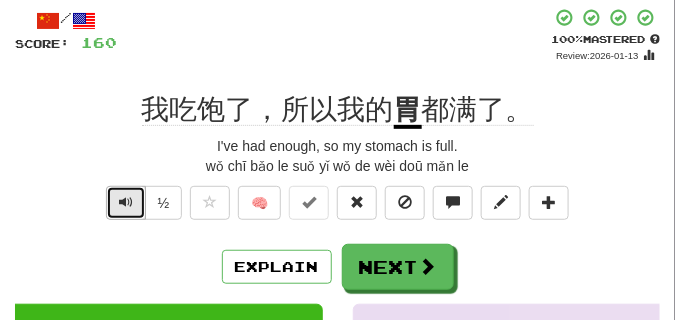 click at bounding box center [126, 202] 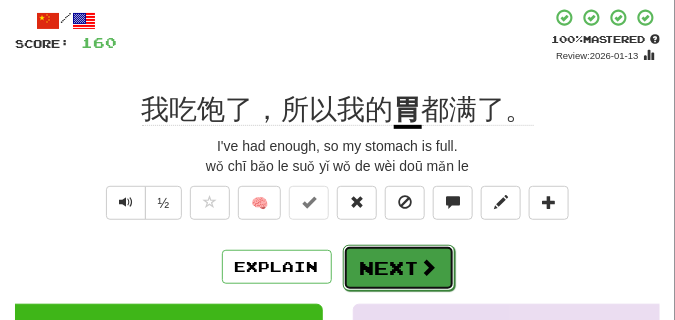 click on "Next" at bounding box center [399, 268] 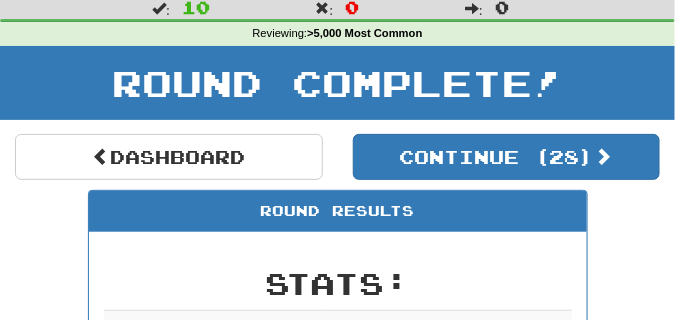 scroll, scrollTop: 38, scrollLeft: 0, axis: vertical 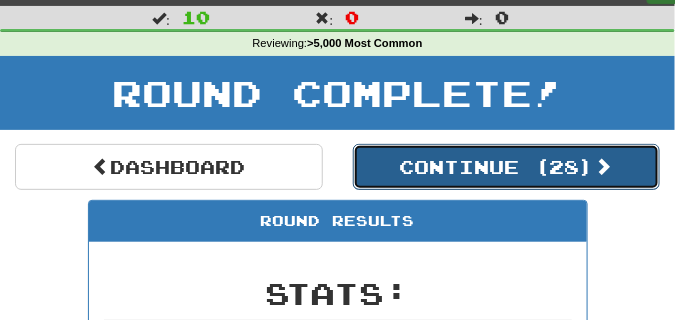 click on "Continue ( 28 )" at bounding box center [507, 167] 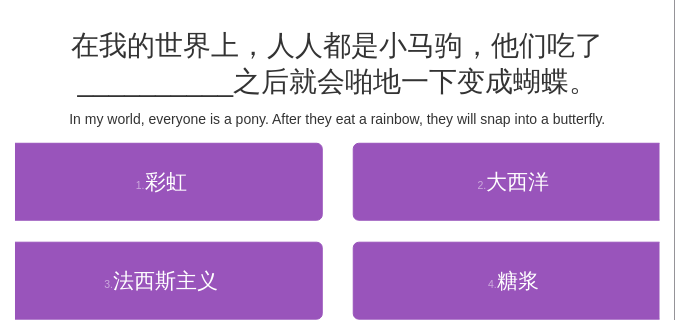 scroll, scrollTop: 138, scrollLeft: 0, axis: vertical 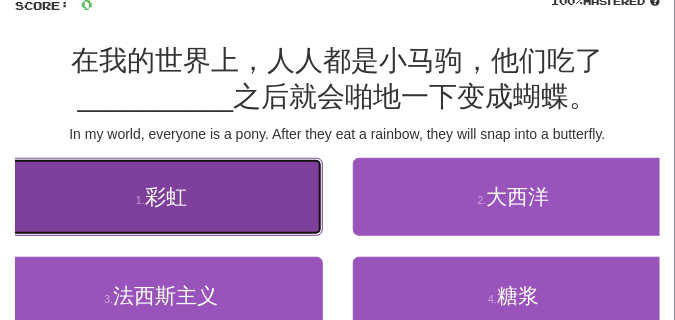 click on "彩虹" at bounding box center [166, 196] 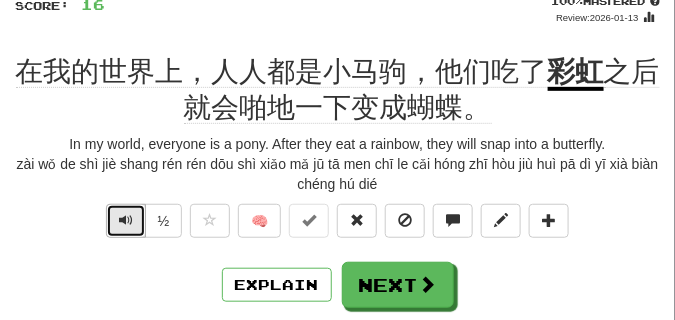 click at bounding box center [126, 220] 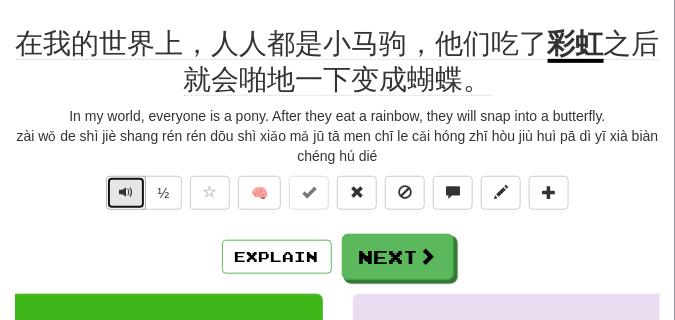 scroll, scrollTop: 150, scrollLeft: 0, axis: vertical 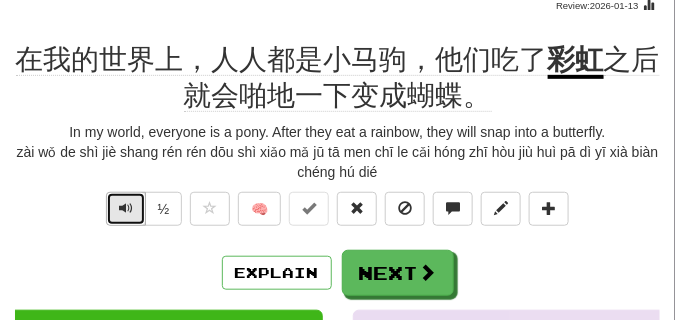 click at bounding box center [126, 208] 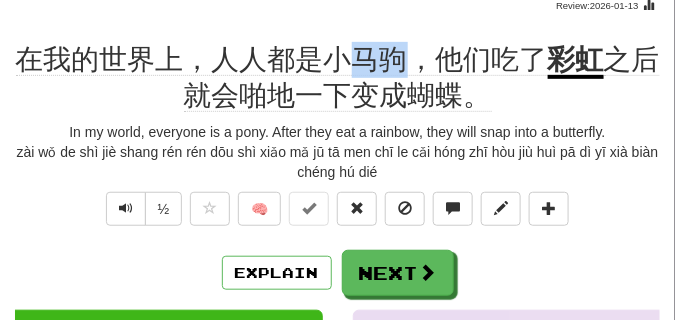 drag, startPoint x: 350, startPoint y: 55, endPoint x: 395, endPoint y: 60, distance: 45.276924 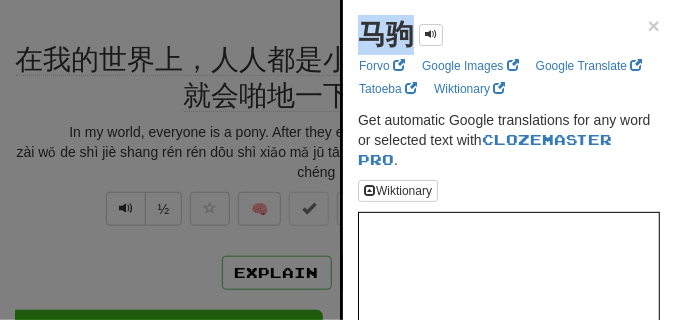 drag, startPoint x: 368, startPoint y: 32, endPoint x: 407, endPoint y: 37, distance: 39.319206 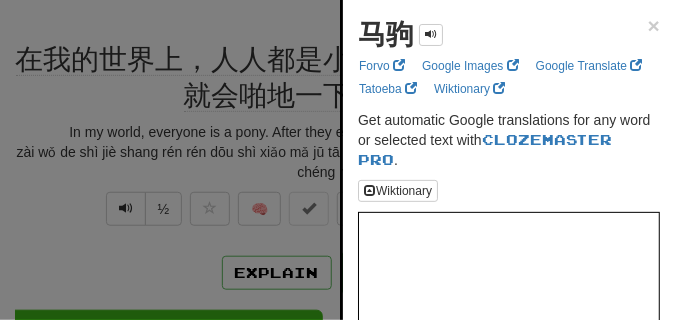 click at bounding box center (337, 160) 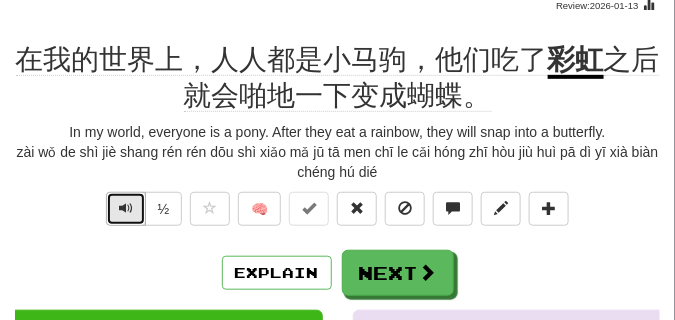 click at bounding box center [126, 208] 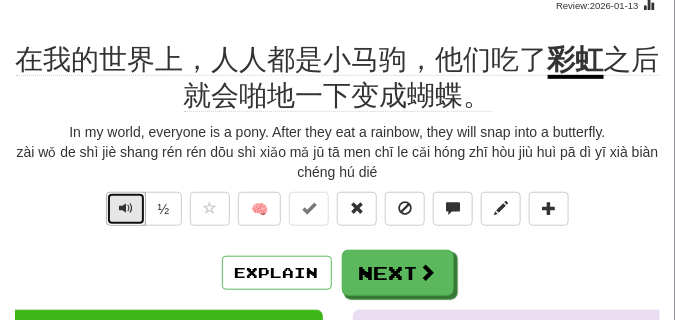 click at bounding box center [126, 208] 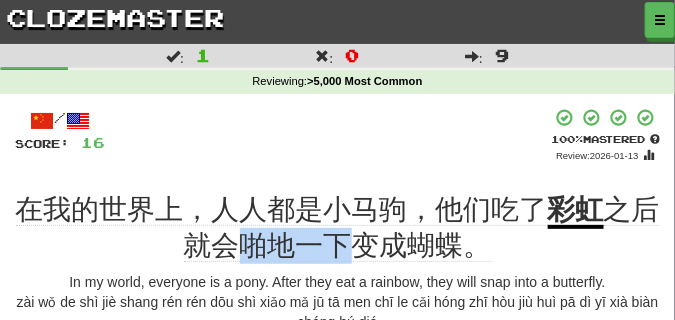 drag, startPoint x: 243, startPoint y: 239, endPoint x: 341, endPoint y: 250, distance: 98.61542 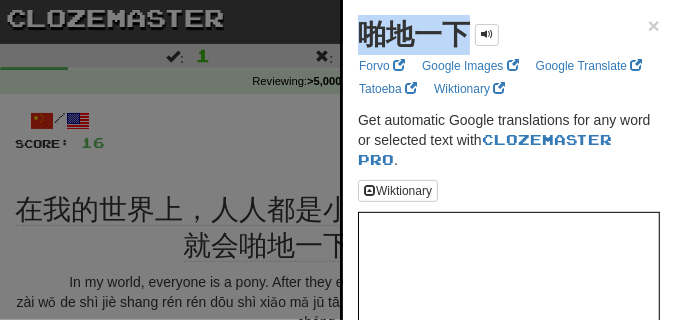 drag, startPoint x: 362, startPoint y: 38, endPoint x: 460, endPoint y: 54, distance: 99.29753 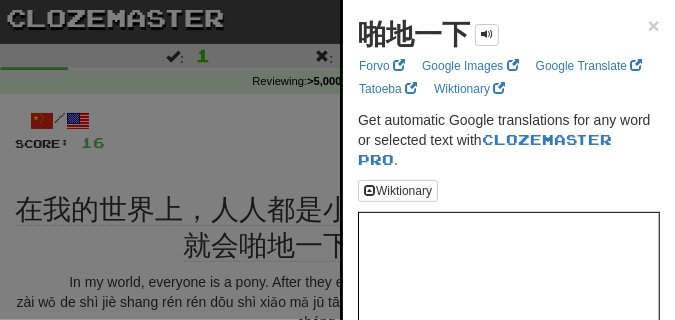 click at bounding box center (337, 160) 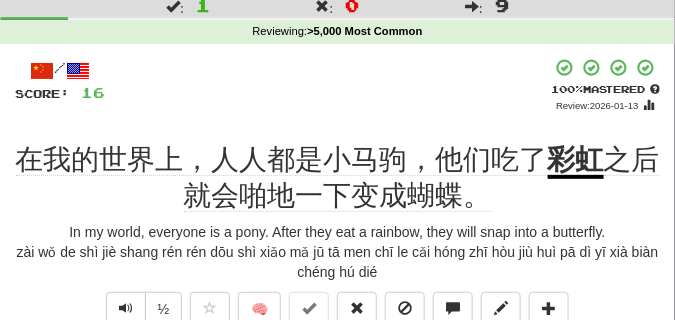 scroll, scrollTop: 150, scrollLeft: 0, axis: vertical 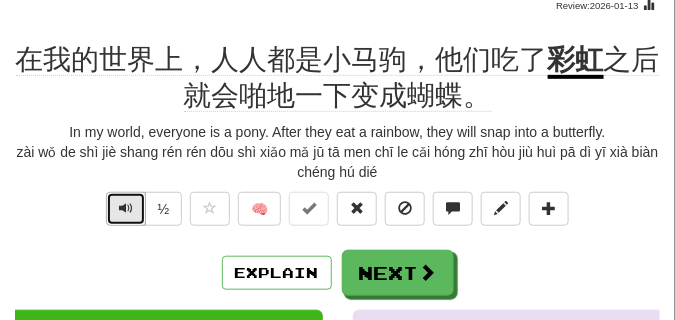 click at bounding box center [126, 208] 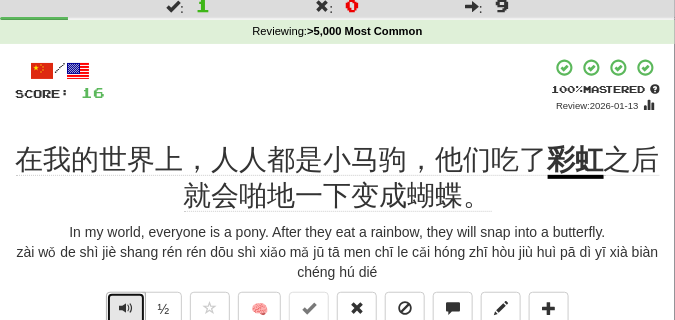 scroll, scrollTop: 100, scrollLeft: 0, axis: vertical 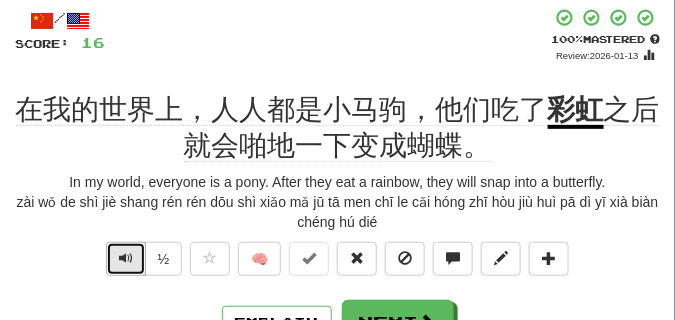 click at bounding box center [126, 258] 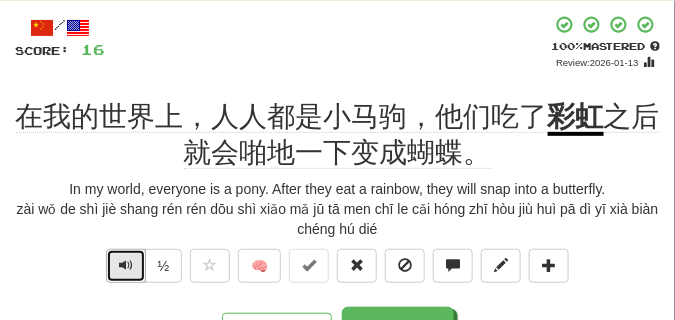 scroll, scrollTop: 100, scrollLeft: 0, axis: vertical 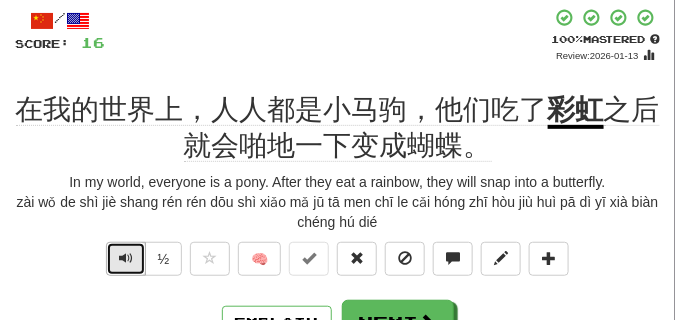 click at bounding box center (126, 258) 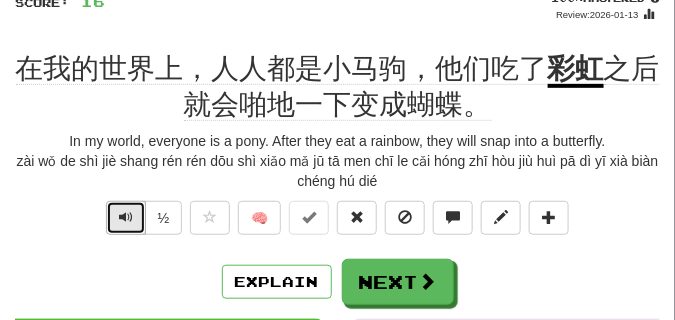 scroll, scrollTop: 200, scrollLeft: 0, axis: vertical 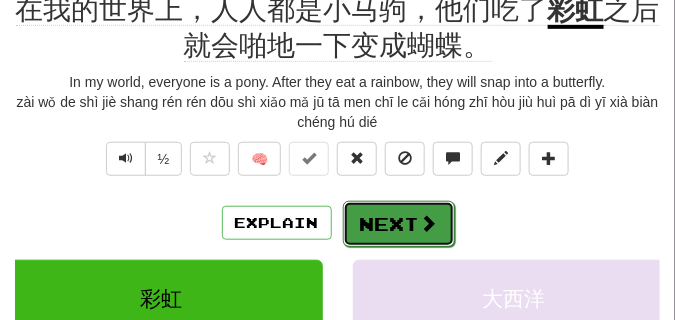 click on "Next" at bounding box center [399, 224] 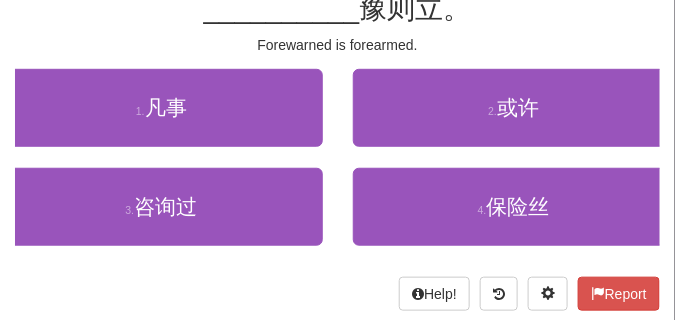 scroll, scrollTop: 140, scrollLeft: 0, axis: vertical 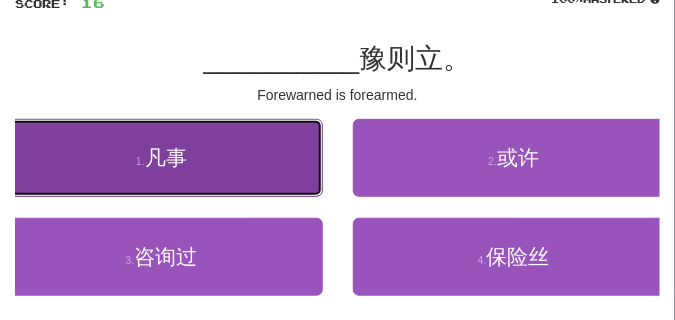 click on "1 .  凡事" at bounding box center (161, 158) 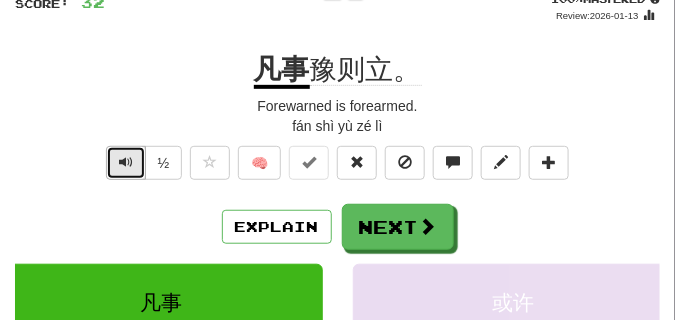 click at bounding box center (126, 162) 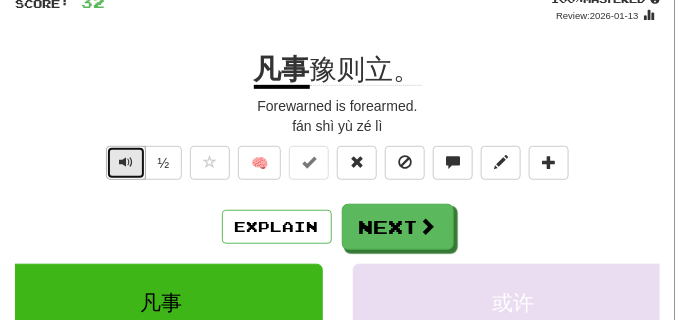 click at bounding box center (126, 162) 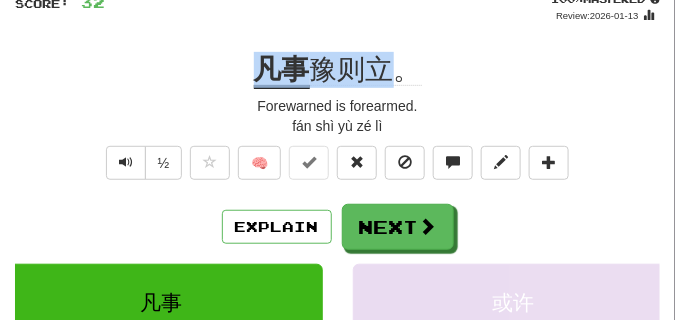 drag, startPoint x: 250, startPoint y: 59, endPoint x: 399, endPoint y: 69, distance: 149.33519 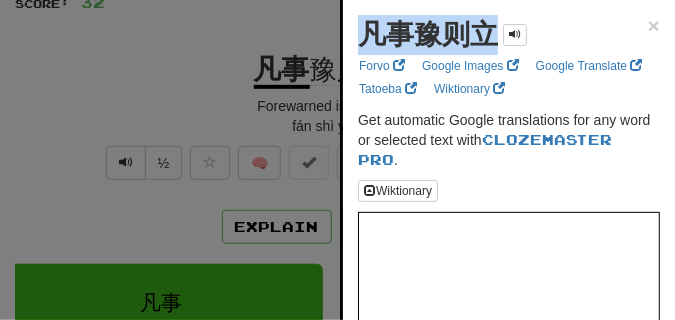 drag, startPoint x: 370, startPoint y: 28, endPoint x: 497, endPoint y: 43, distance: 127.88276 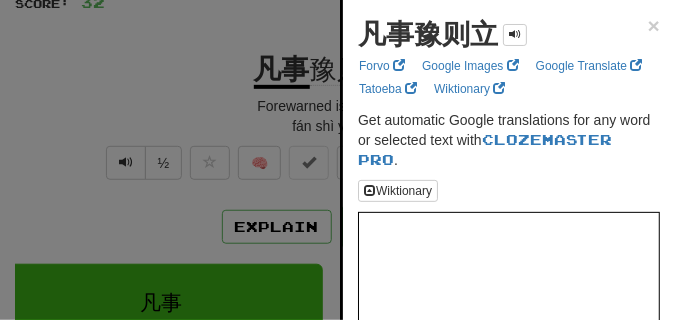click at bounding box center [337, 160] 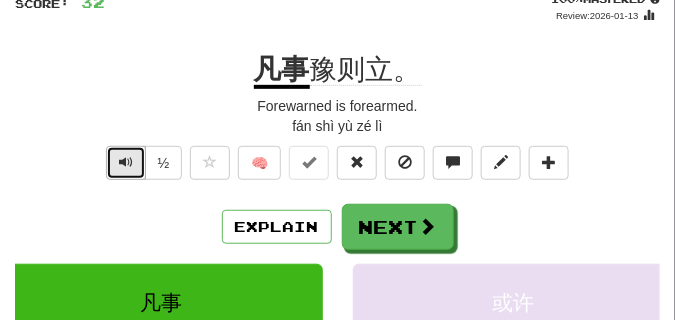 click at bounding box center [126, 162] 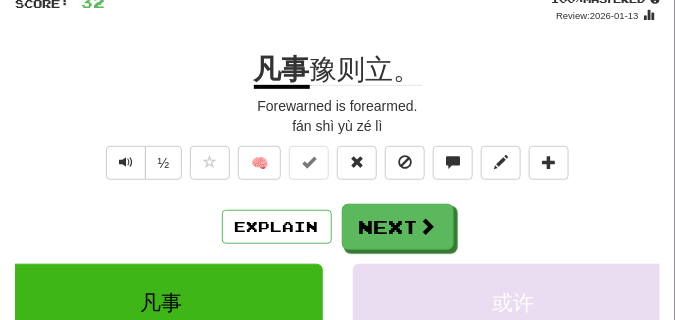 click on "凡事 豫则立。" at bounding box center [337, 70] 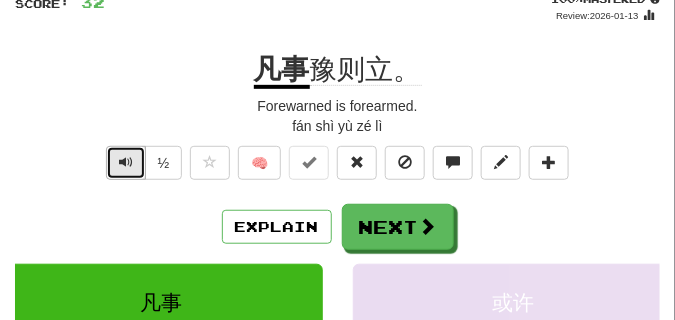click at bounding box center [126, 163] 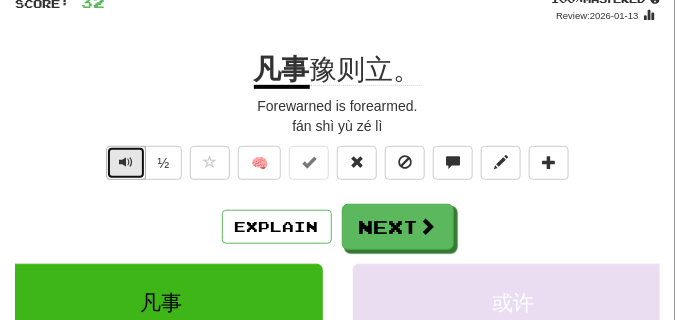 click at bounding box center (126, 163) 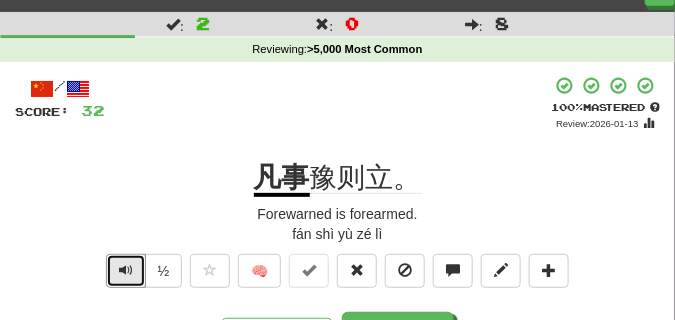 scroll, scrollTop: 50, scrollLeft: 0, axis: vertical 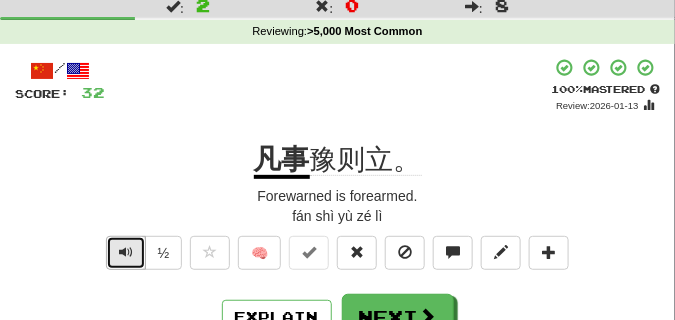 click at bounding box center [126, 253] 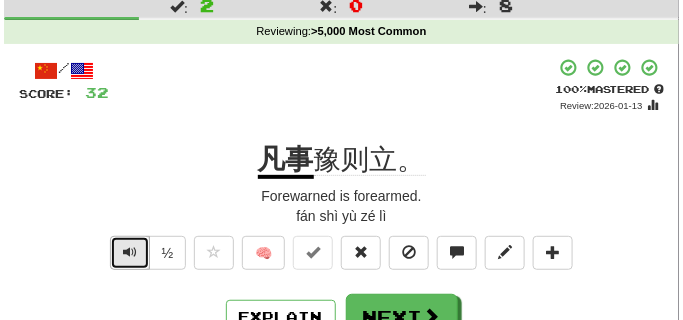 scroll, scrollTop: 100, scrollLeft: 0, axis: vertical 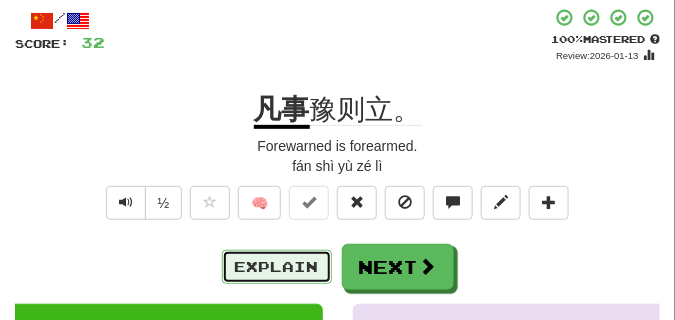click on "Explain" at bounding box center (277, 267) 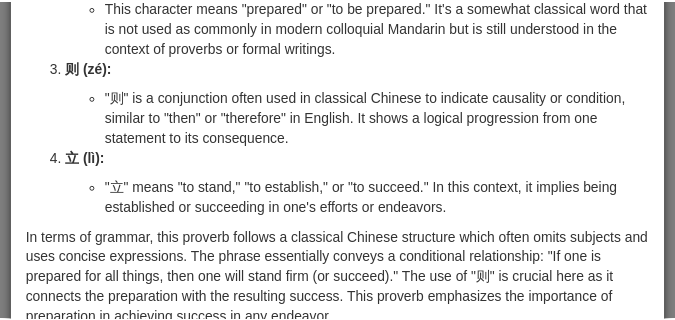 scroll, scrollTop: 400, scrollLeft: 0, axis: vertical 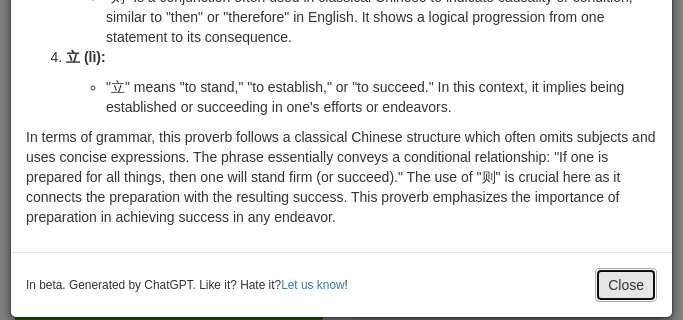 click on "Close" at bounding box center (626, 285) 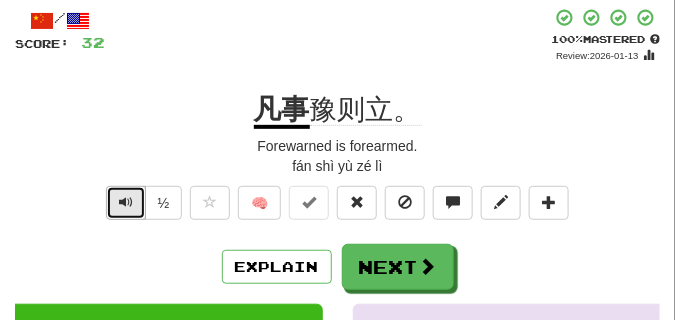 click at bounding box center (126, 203) 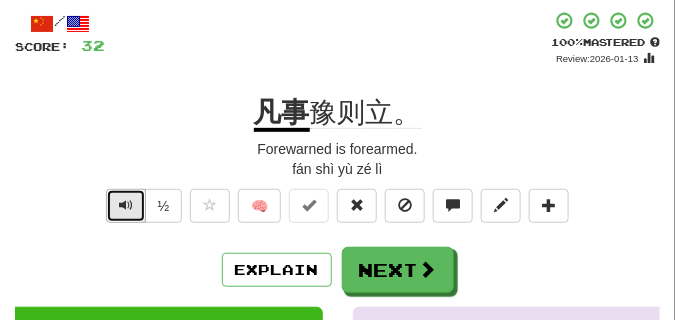 scroll, scrollTop: 100, scrollLeft: 0, axis: vertical 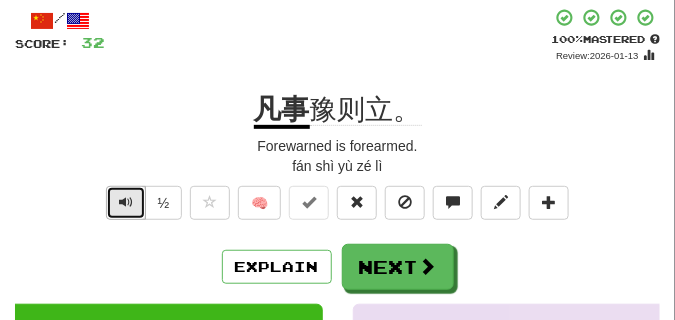 click at bounding box center (126, 202) 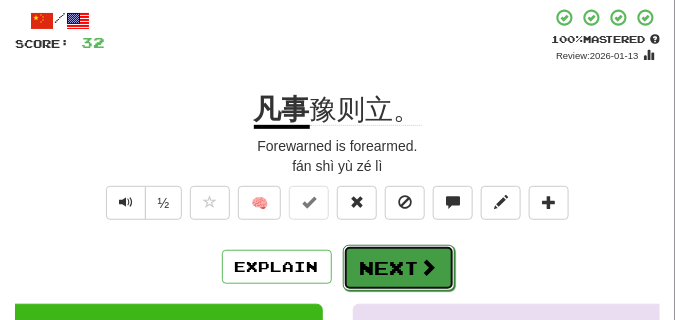 click on "Next" at bounding box center [399, 268] 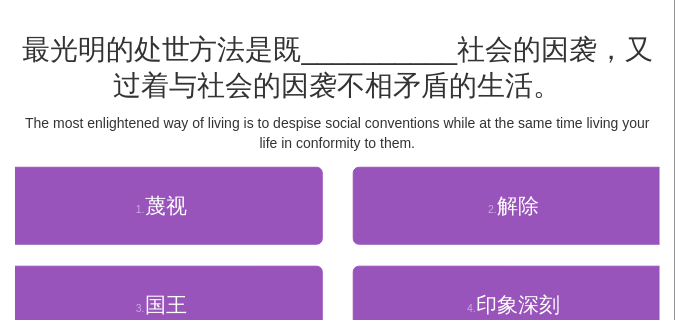 scroll, scrollTop: 150, scrollLeft: 0, axis: vertical 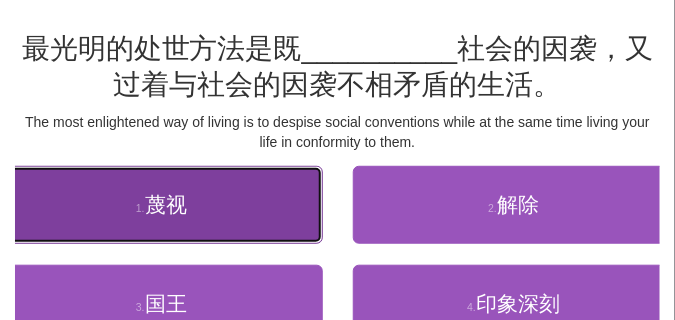 click on "1 .  蔑视" at bounding box center [161, 205] 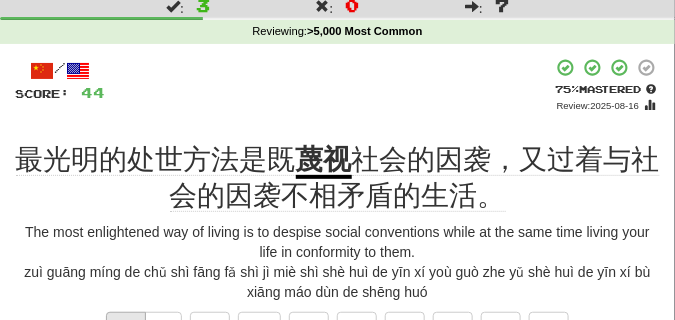 scroll, scrollTop: 100, scrollLeft: 0, axis: vertical 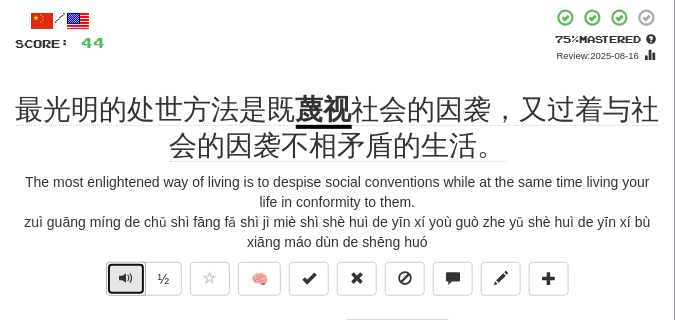click at bounding box center [126, 279] 